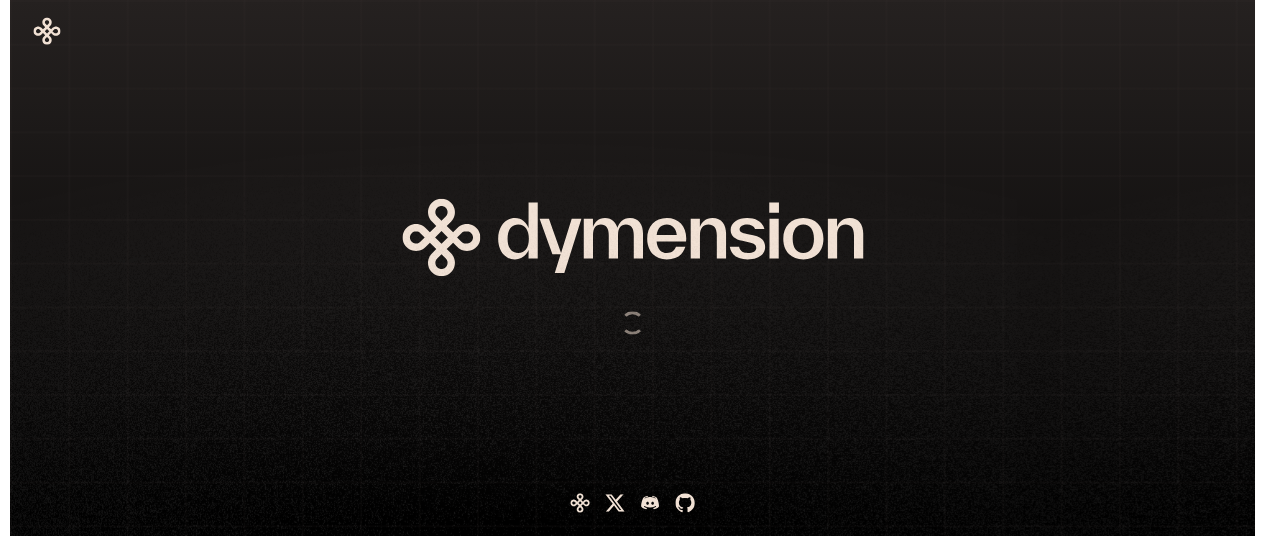 scroll, scrollTop: 0, scrollLeft: 0, axis: both 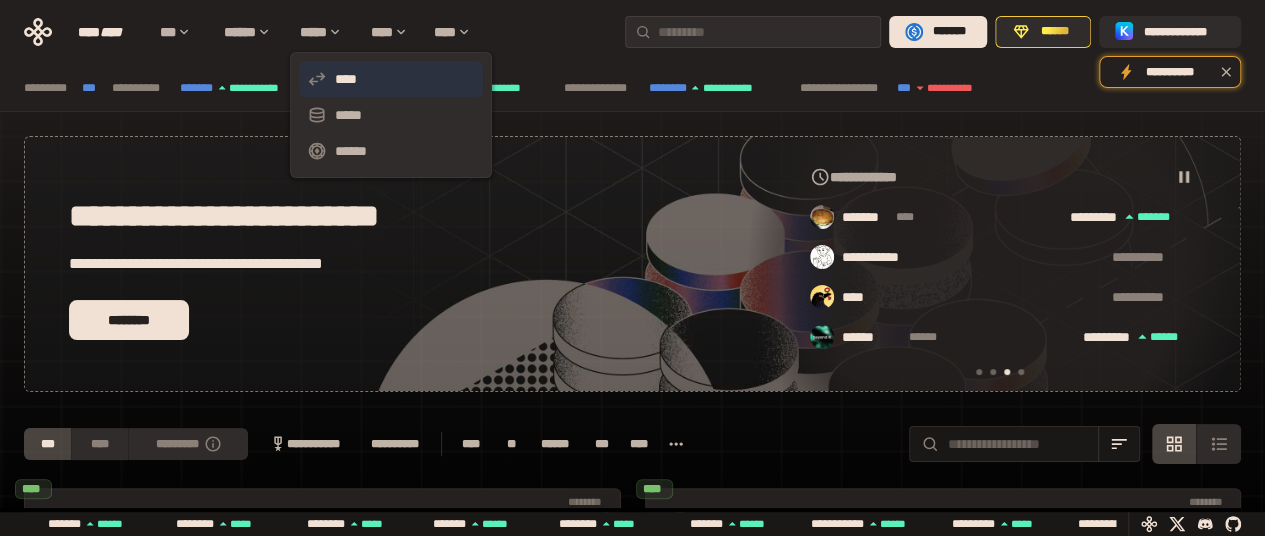 click on "****" at bounding box center (391, 79) 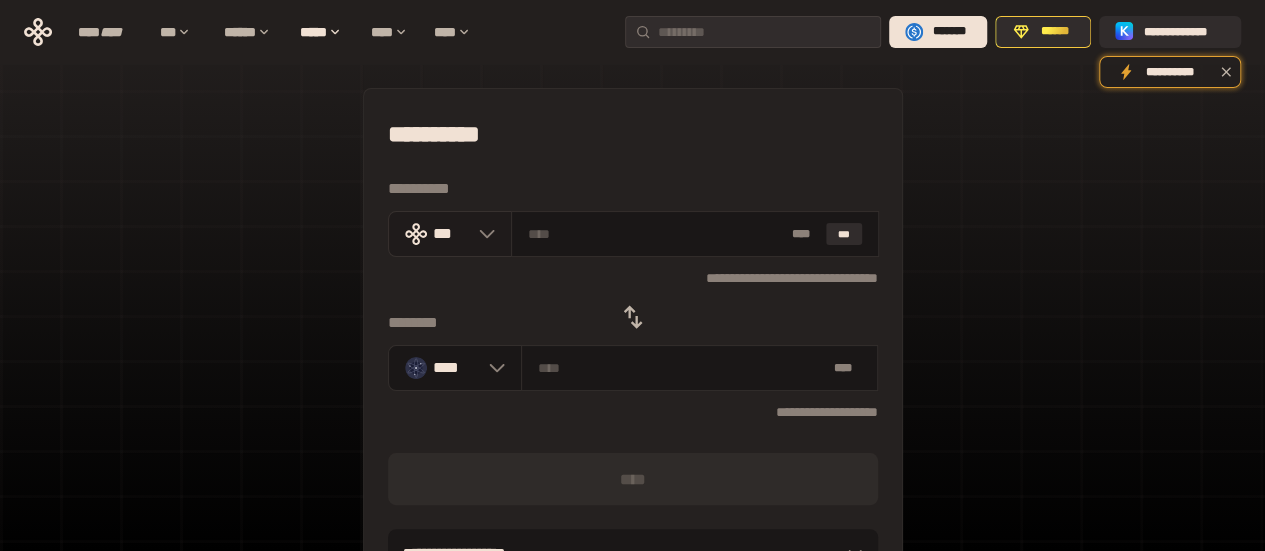 click on "***" at bounding box center [450, 234] 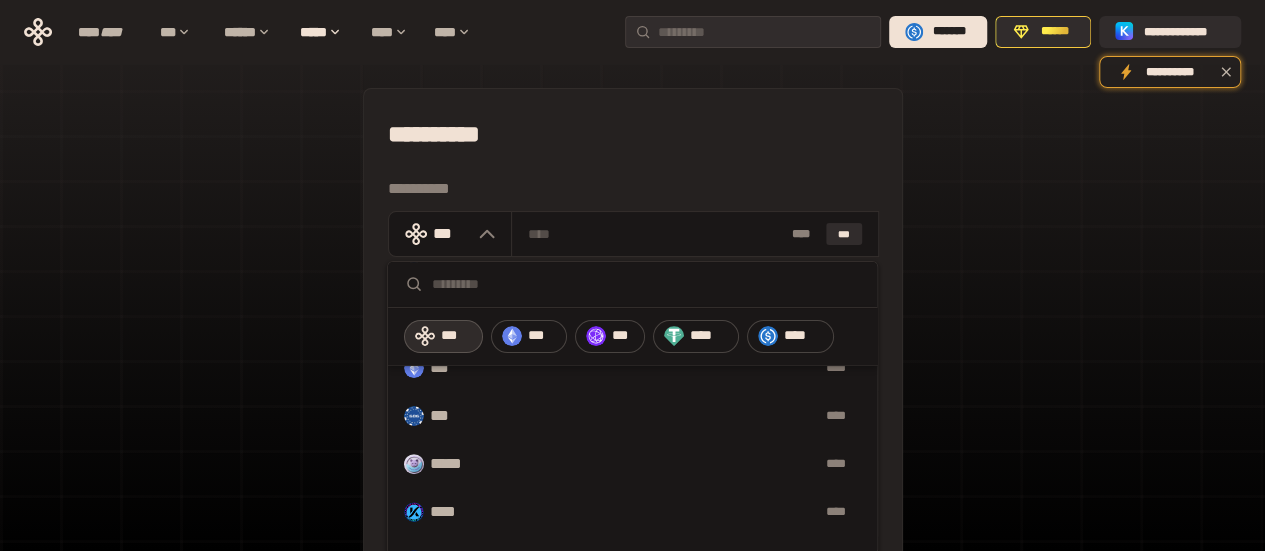scroll, scrollTop: 0, scrollLeft: 0, axis: both 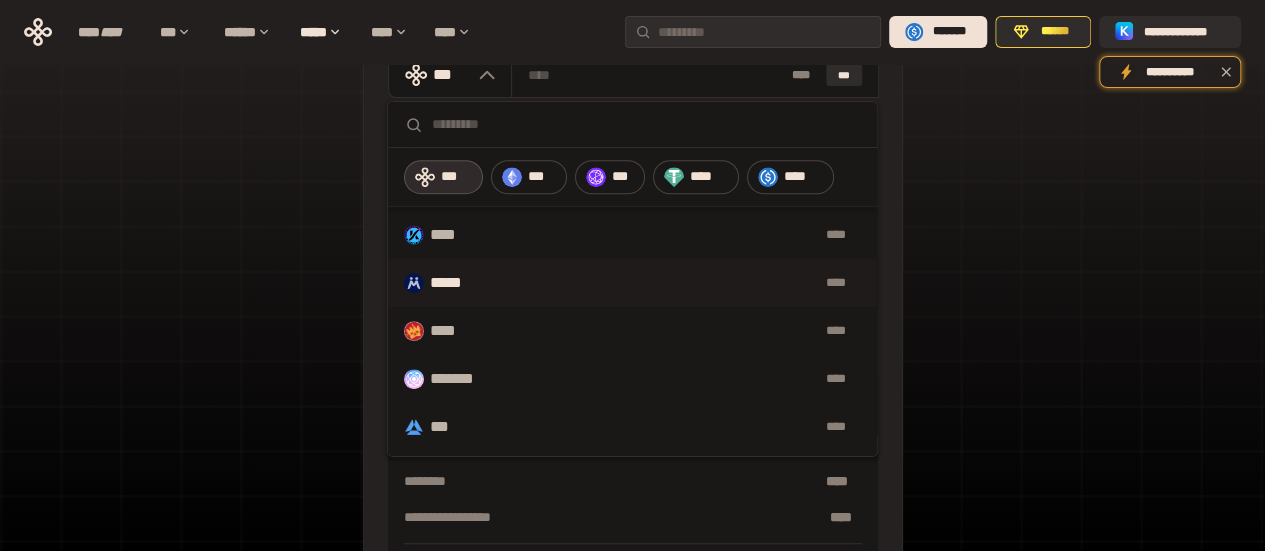 click on "****" at bounding box center [679, 283] 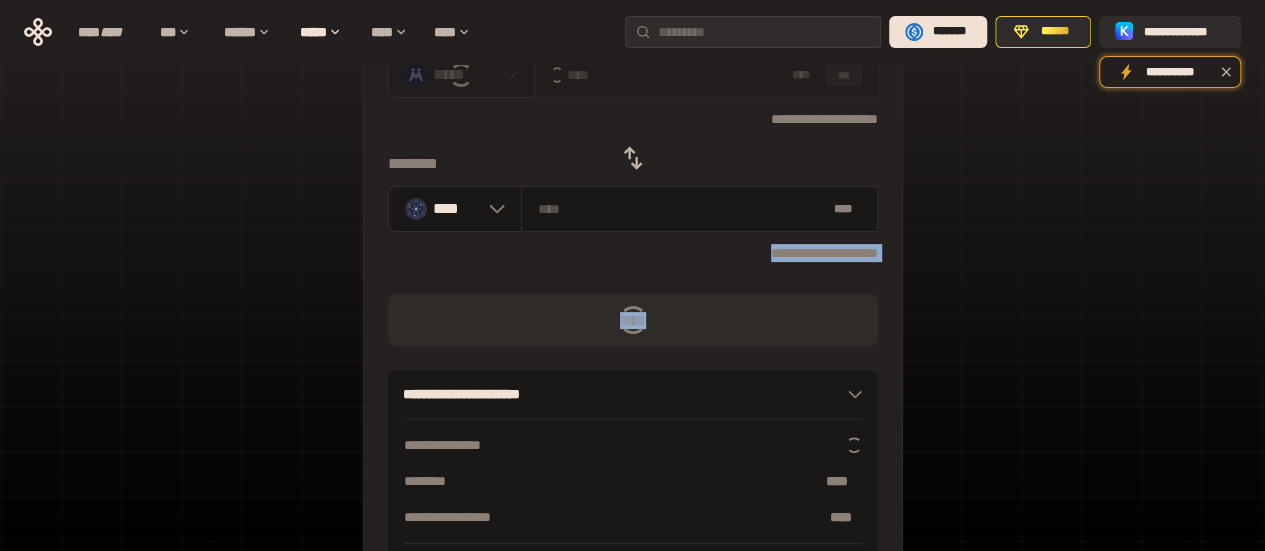 drag, startPoint x: 712, startPoint y: 291, endPoint x: 970, endPoint y: 216, distance: 268.6801 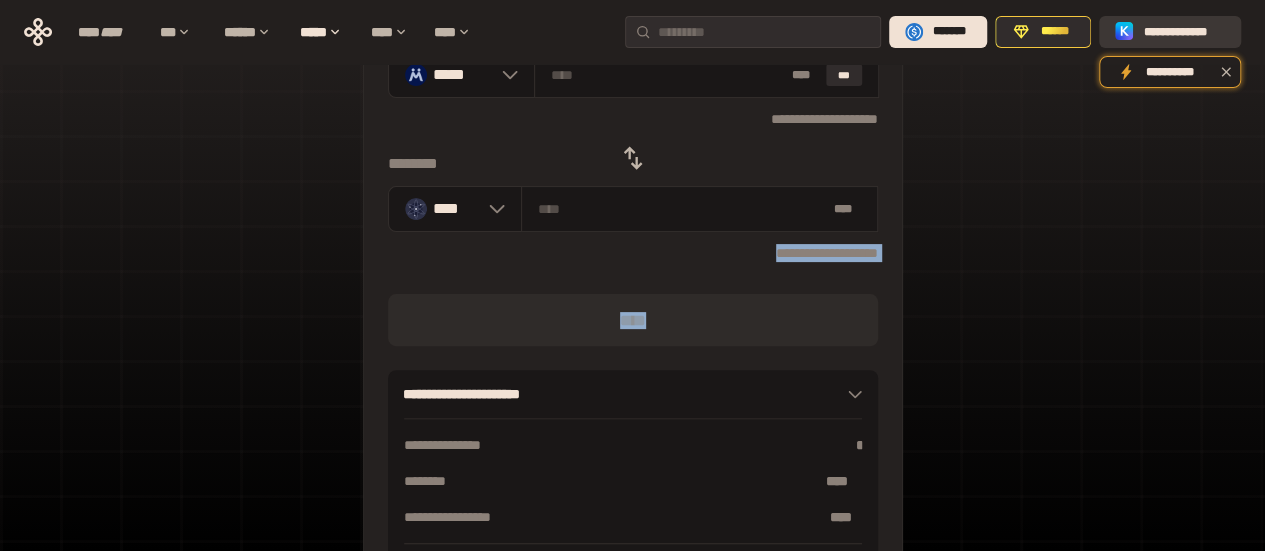 click on "**********" at bounding box center [1184, 32] 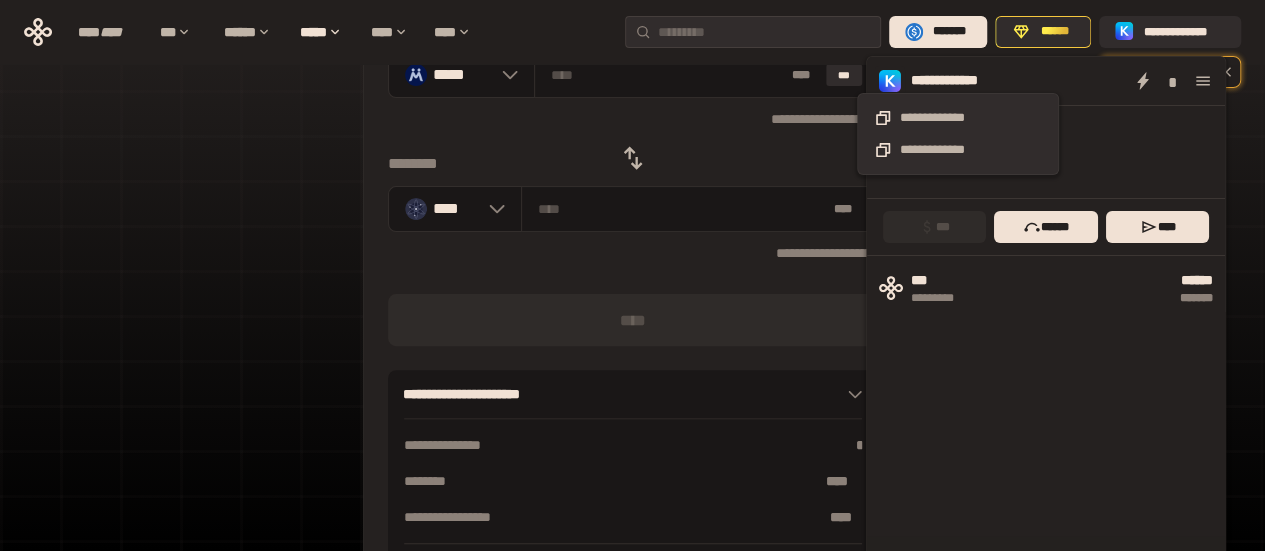 click on "**********" at bounding box center [958, 81] 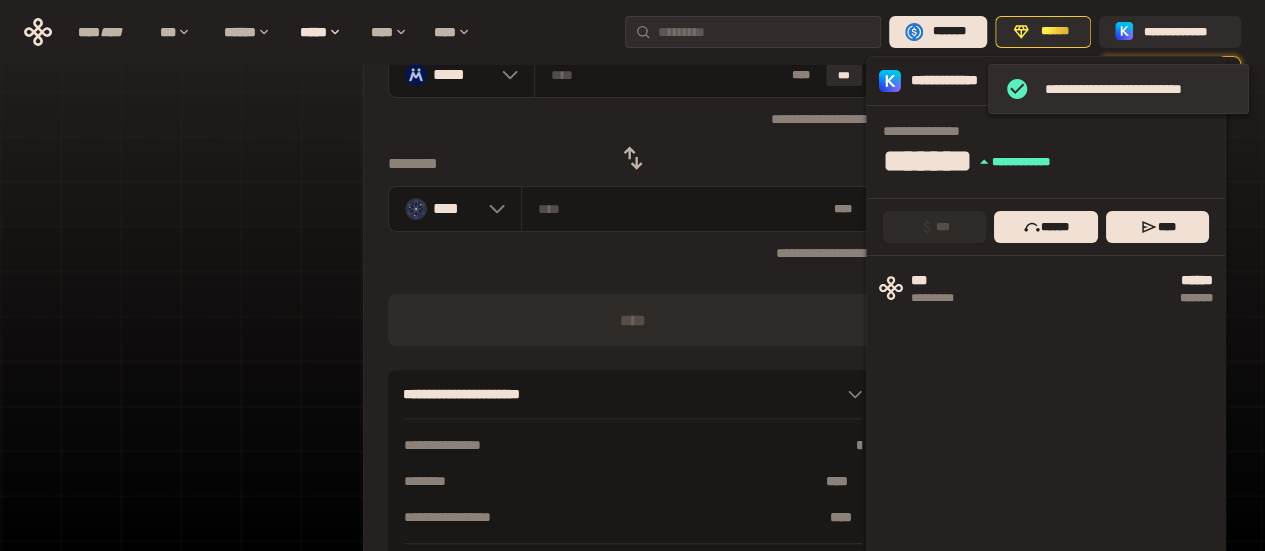 click on "**********" at bounding box center (958, 81) 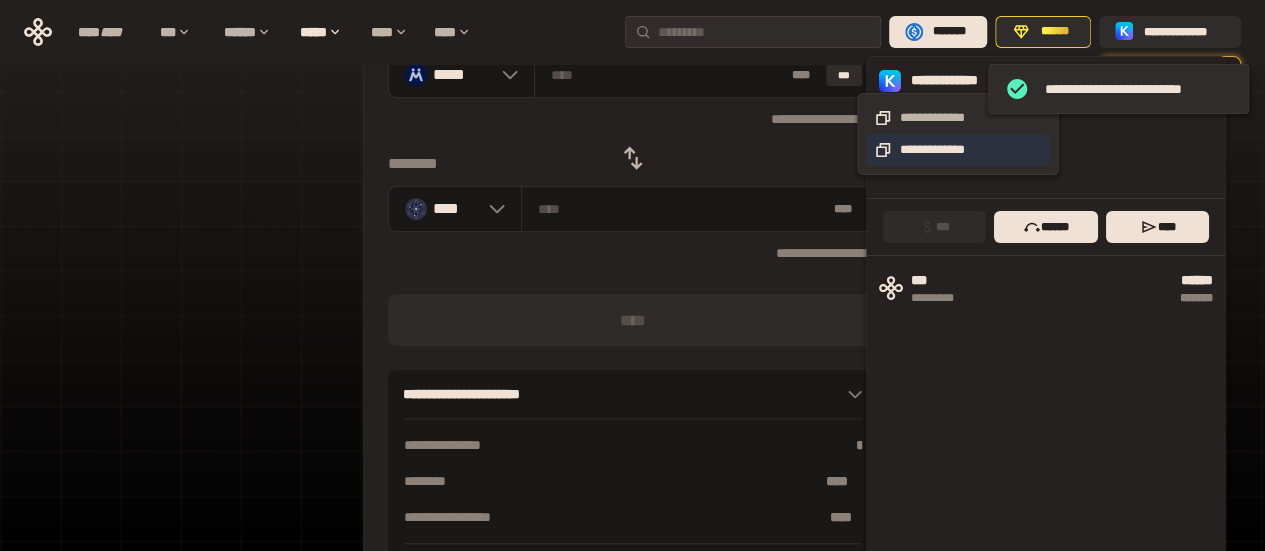 click on "**********" at bounding box center [958, 150] 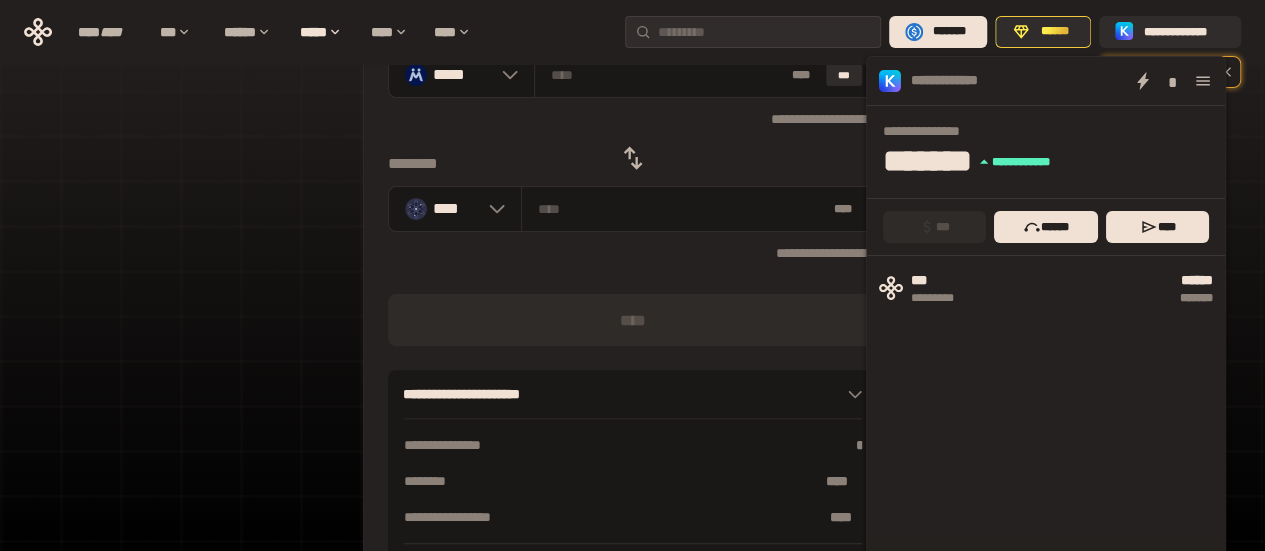 click 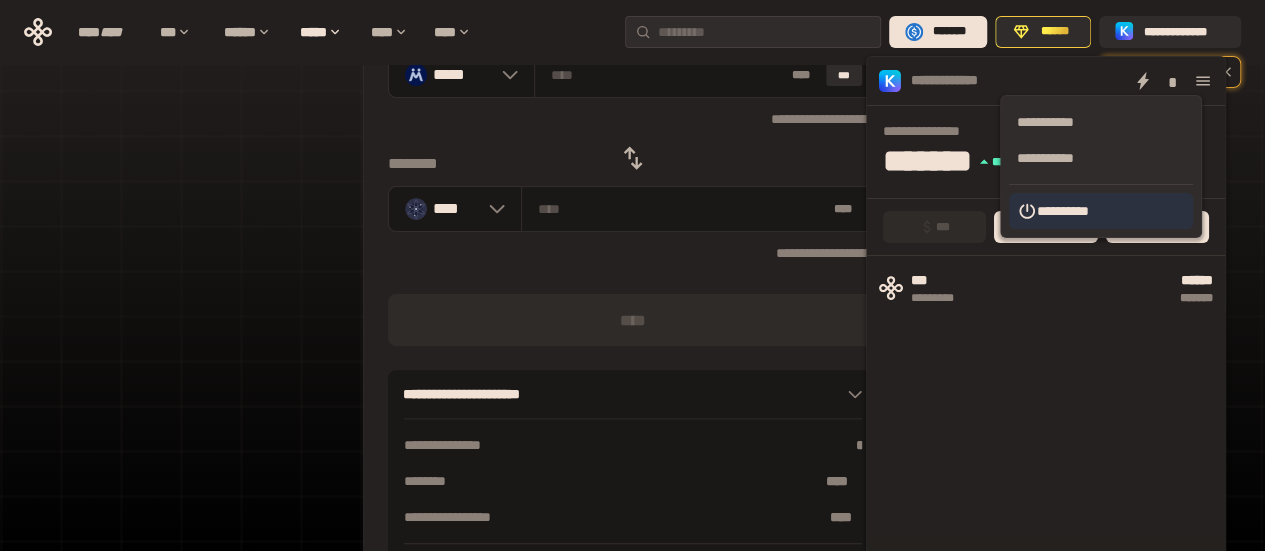 click on "**********" at bounding box center (1101, 211) 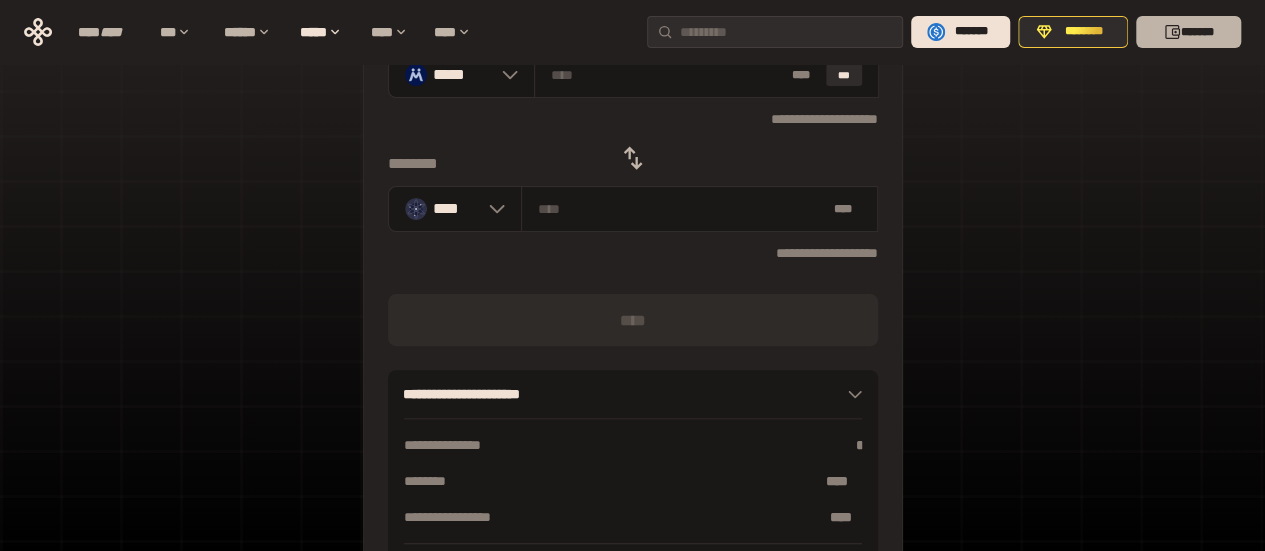 click on "*******" at bounding box center [1188, 32] 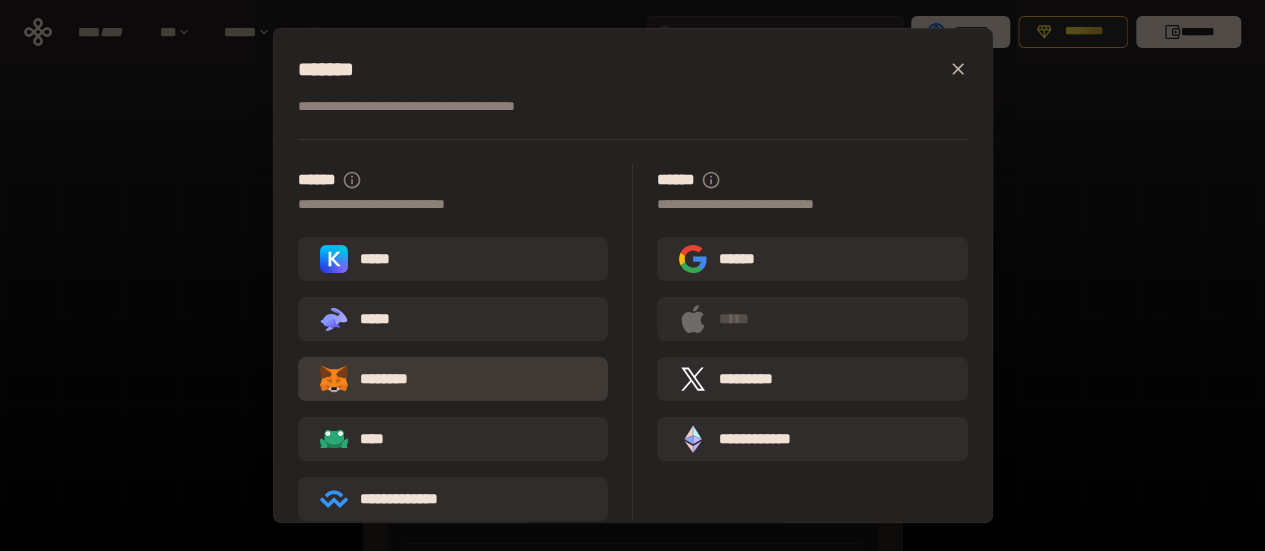 click on "********" at bounding box center (453, 379) 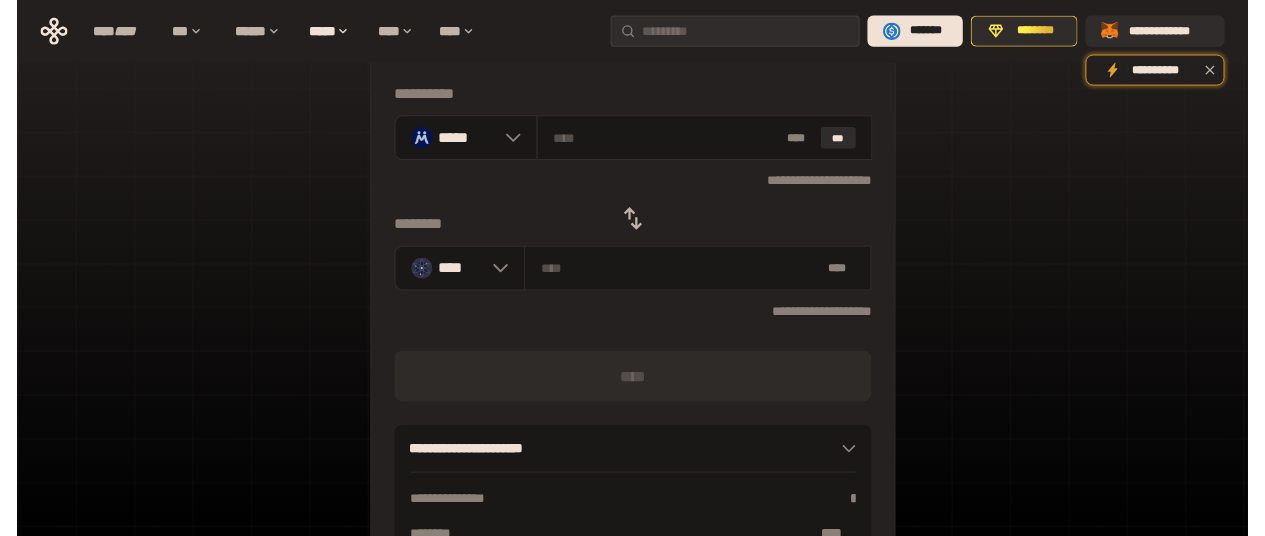 scroll, scrollTop: 70, scrollLeft: 0, axis: vertical 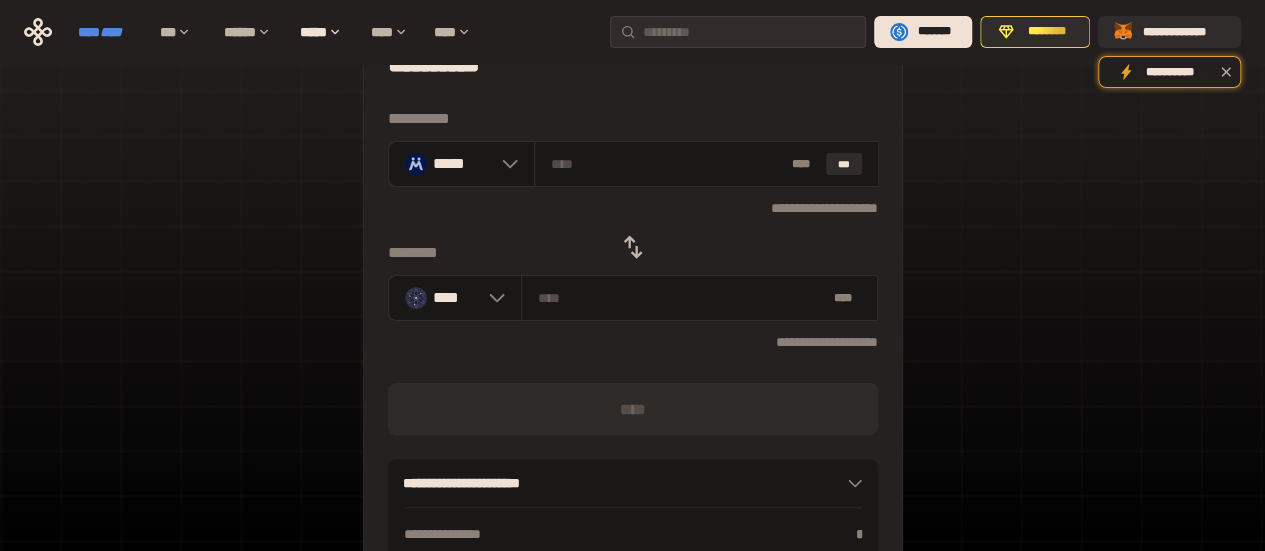 click on "****" at bounding box center [111, 32] 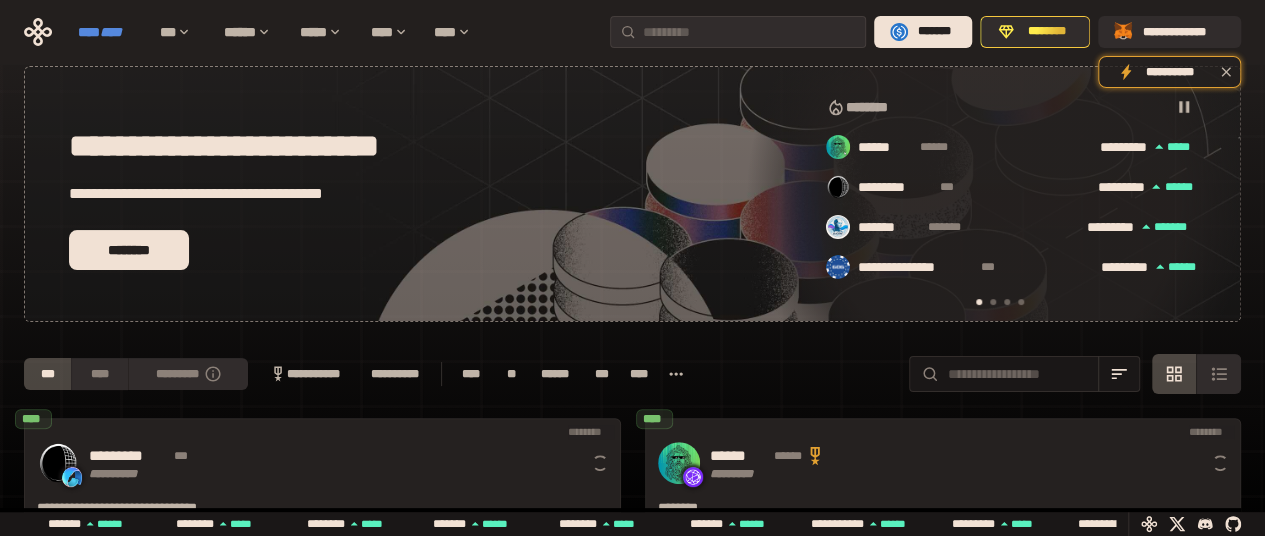 scroll, scrollTop: 0, scrollLeft: 16, axis: horizontal 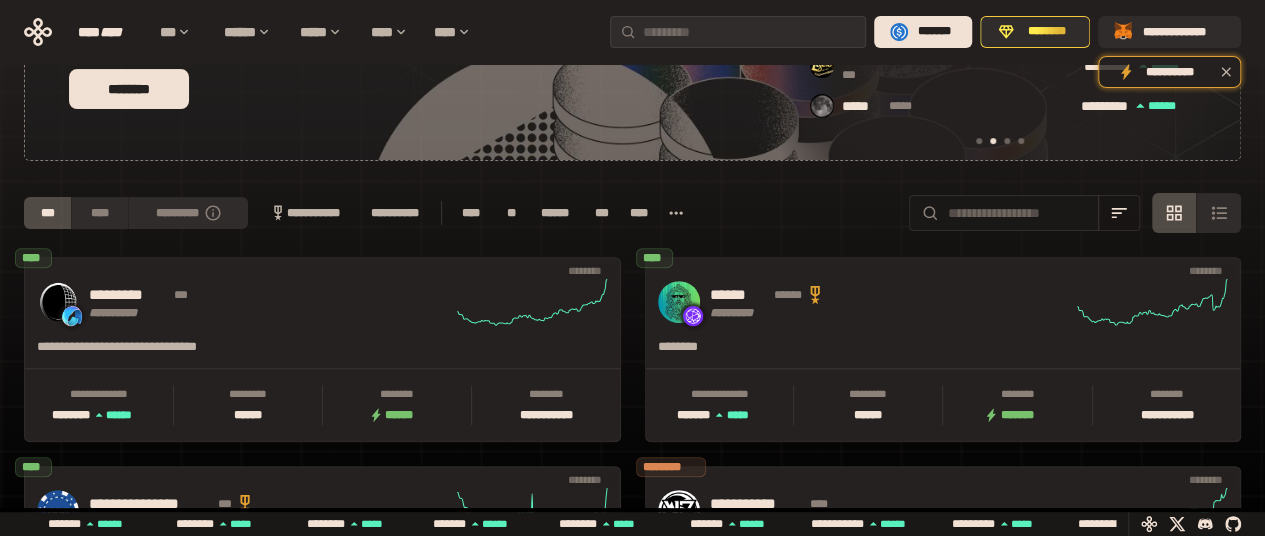click at bounding box center [1119, 213] 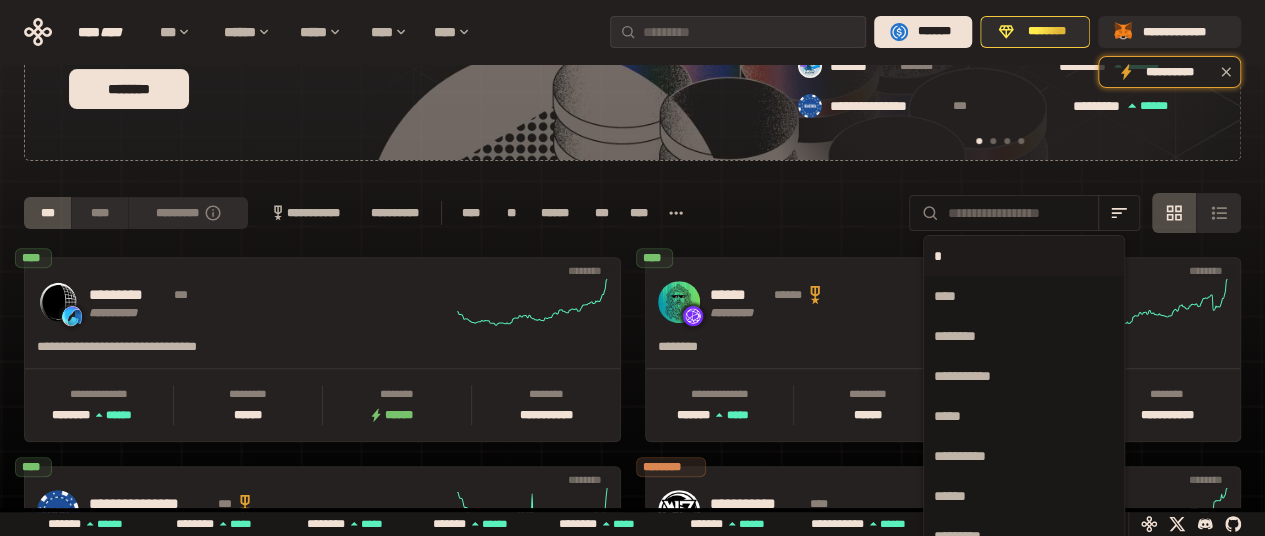 scroll, scrollTop: 0, scrollLeft: 16, axis: horizontal 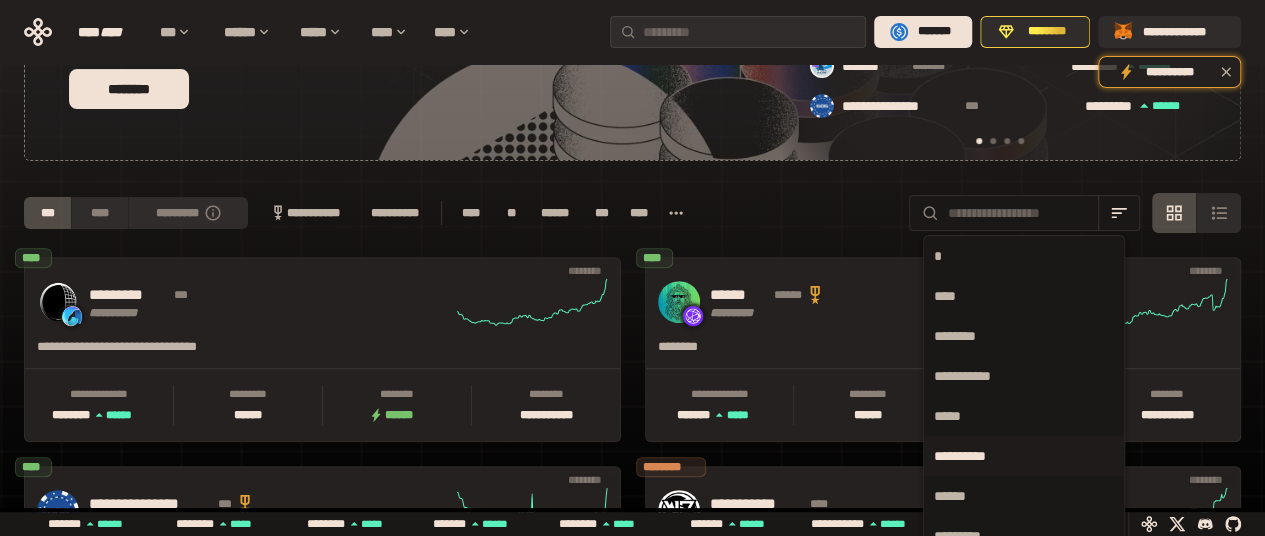 click on "**********" at bounding box center (1024, 456) 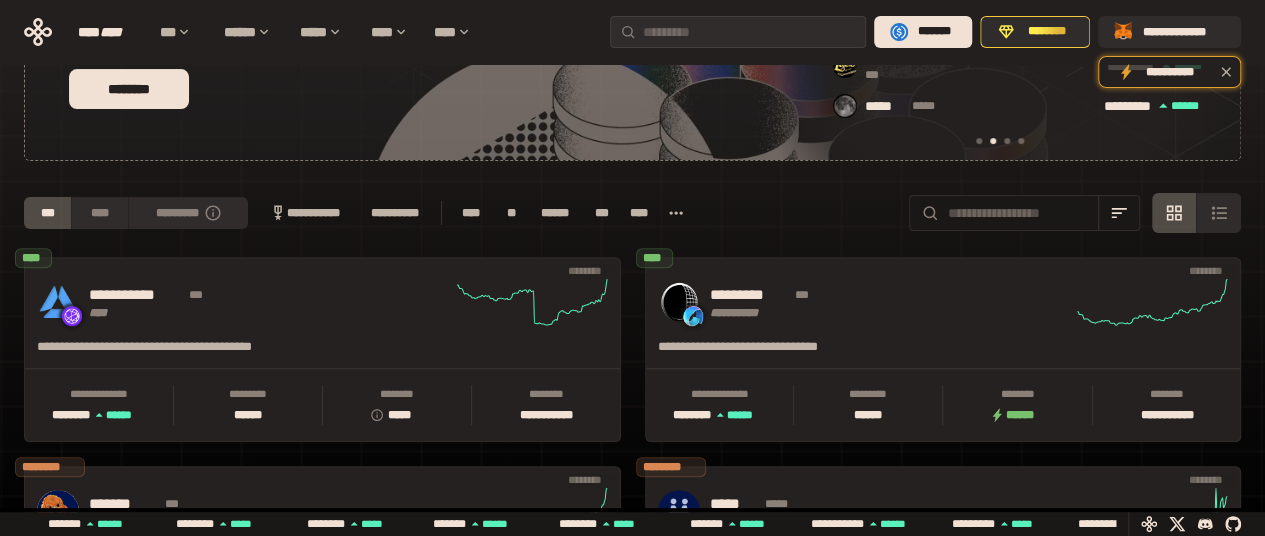 scroll, scrollTop: 0, scrollLeft: 436, axis: horizontal 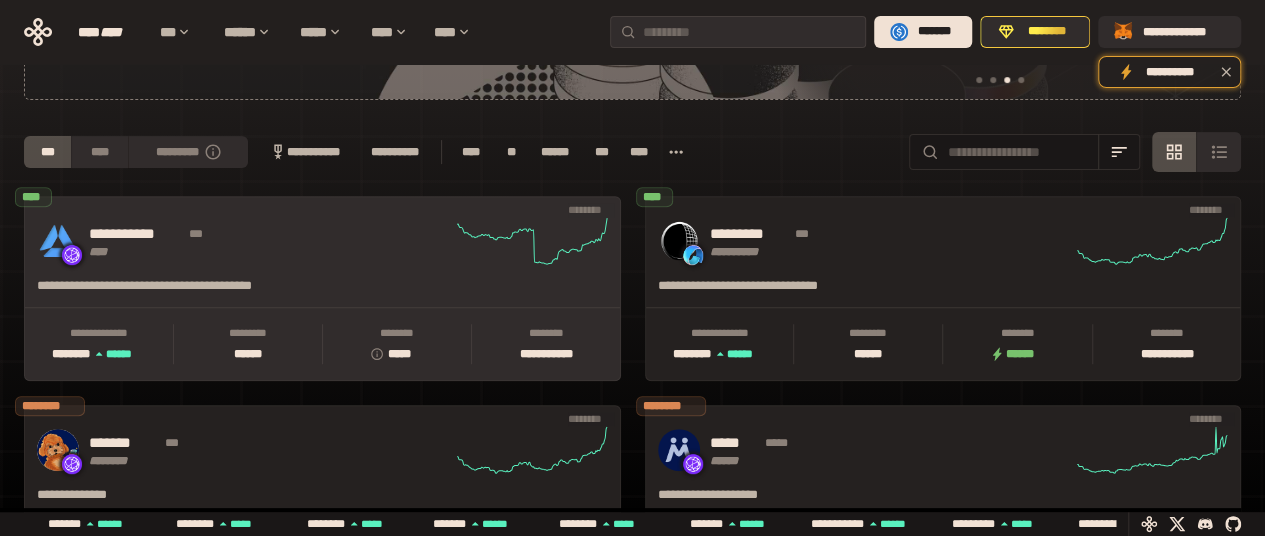 click on "**********" at bounding box center (270, 234) 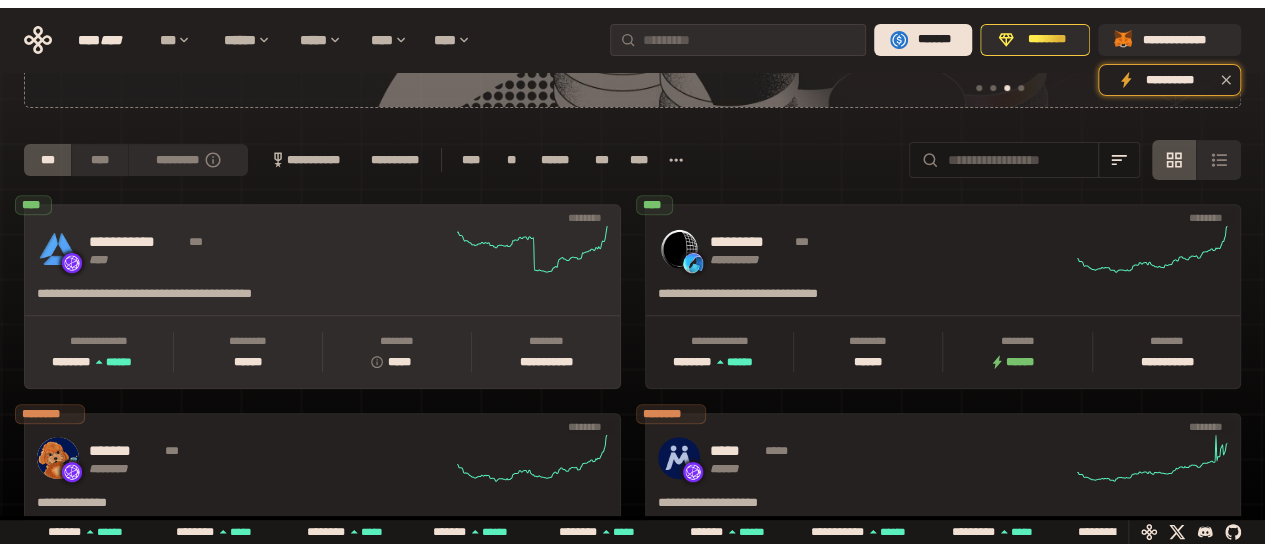 scroll, scrollTop: 0, scrollLeft: 0, axis: both 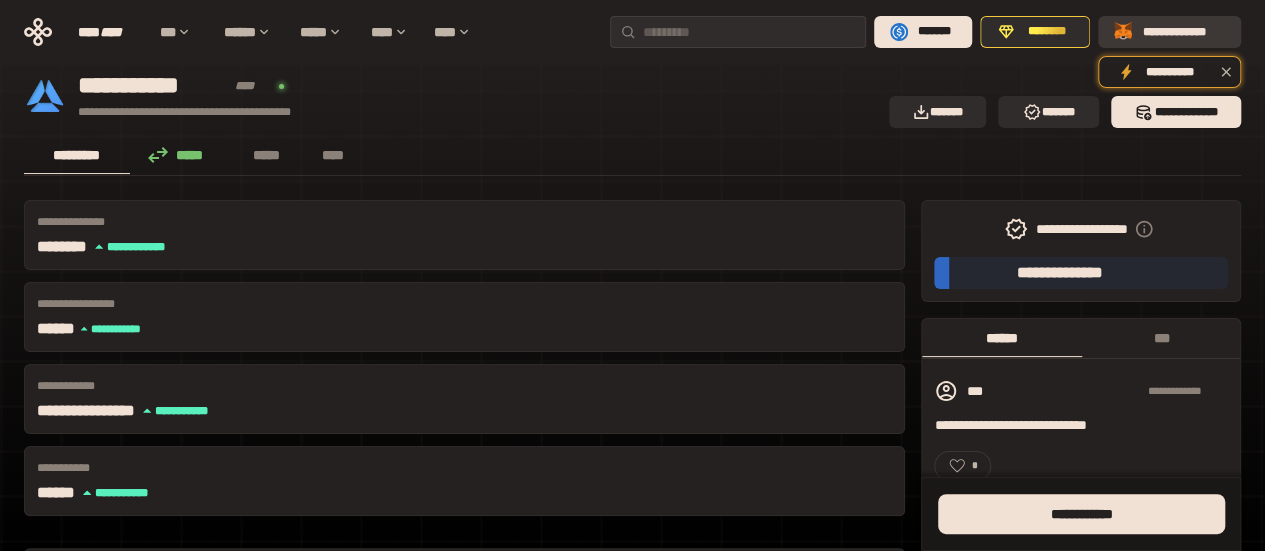 click on "**********" at bounding box center (1183, 32) 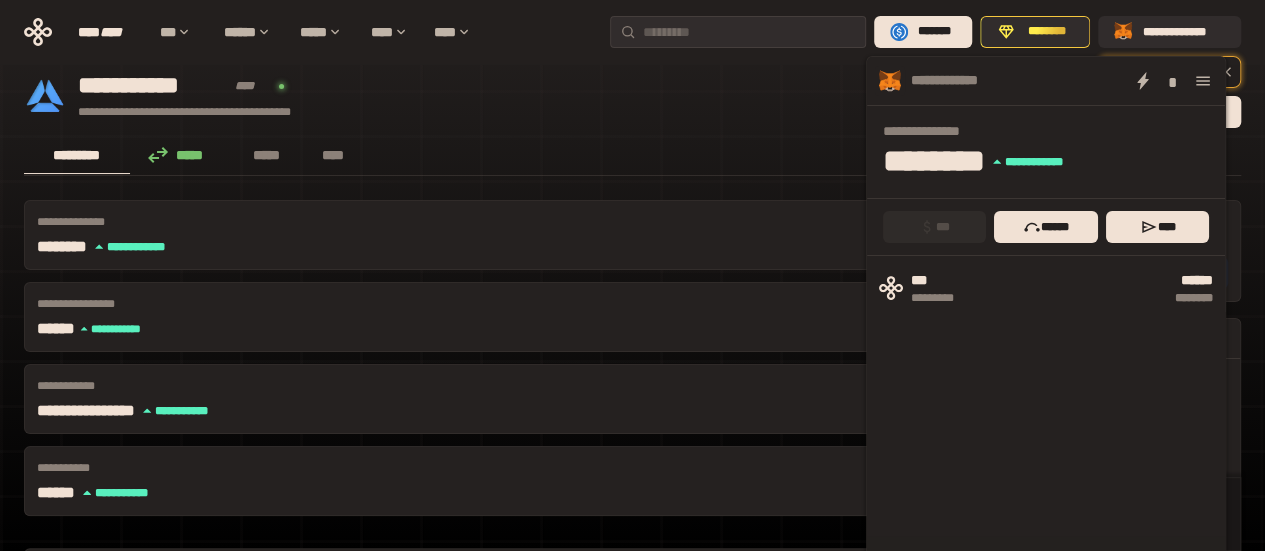click 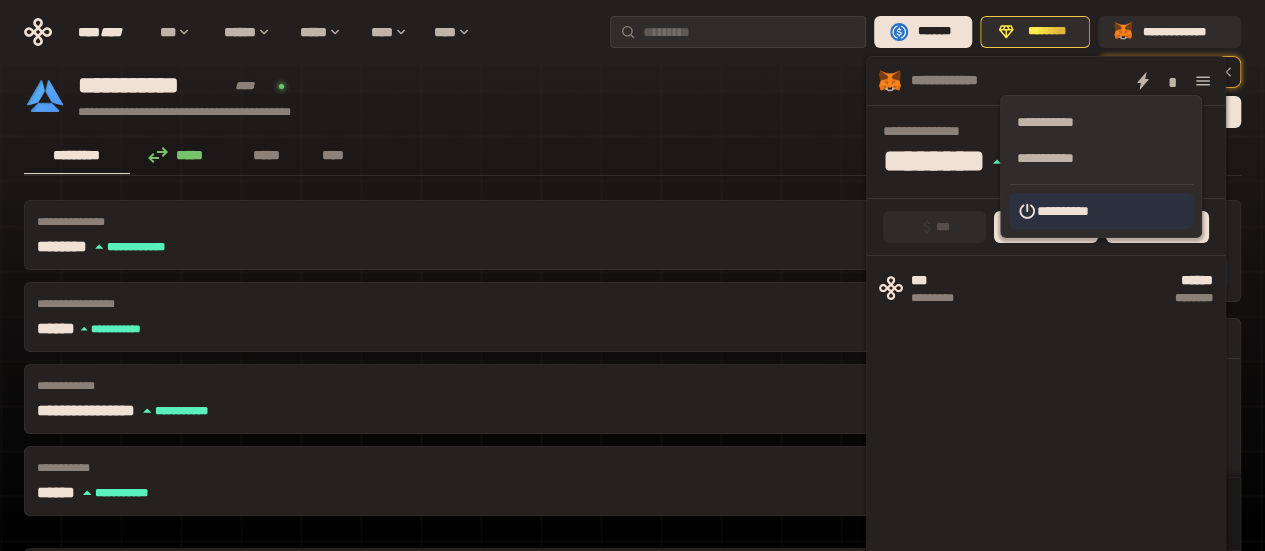 click on "**********" at bounding box center [1101, 211] 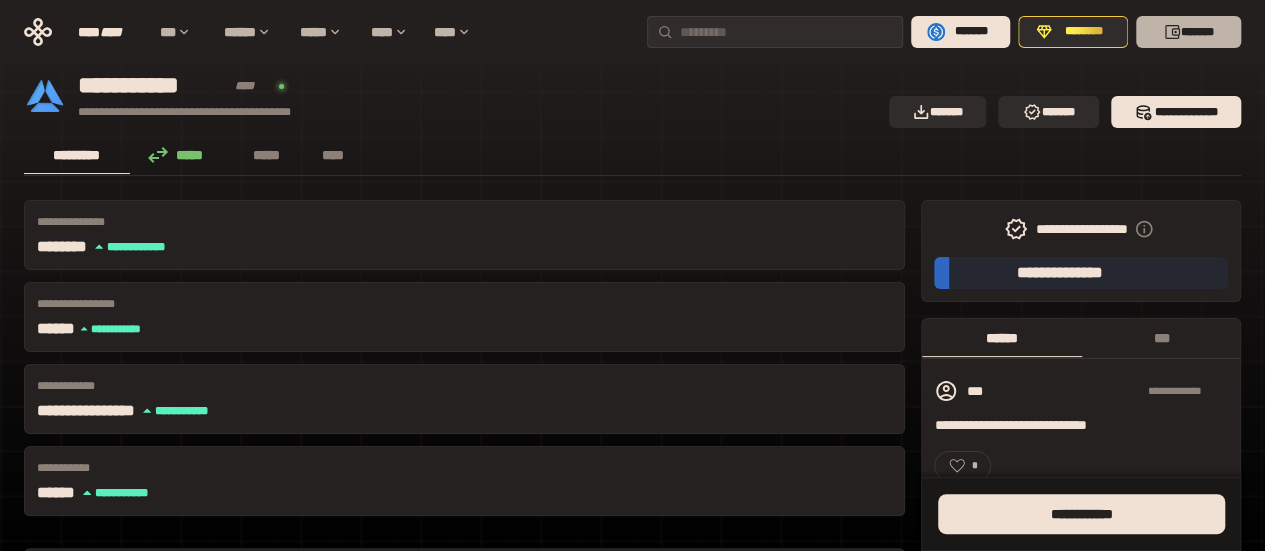 click on "*******" at bounding box center (1188, 32) 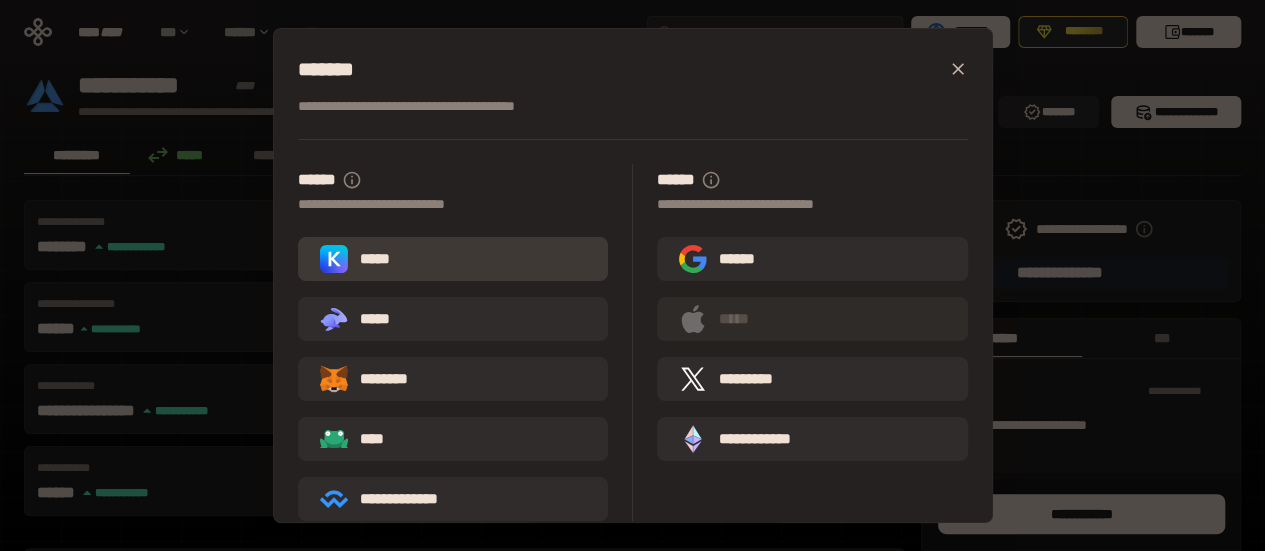 click on "*****" at bounding box center (453, 259) 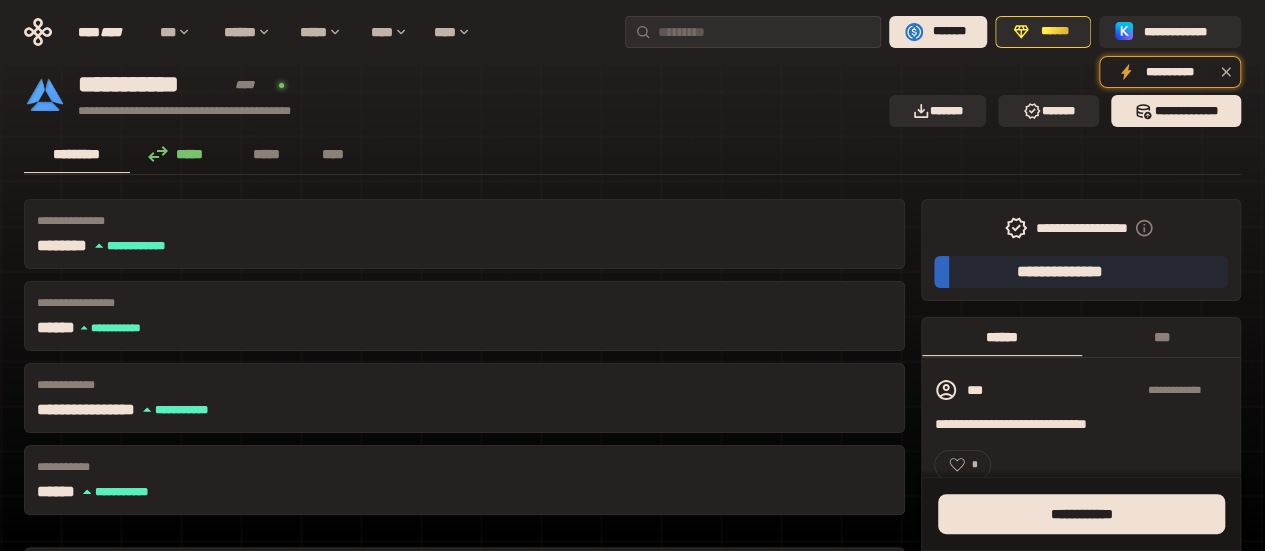 scroll, scrollTop: 0, scrollLeft: 0, axis: both 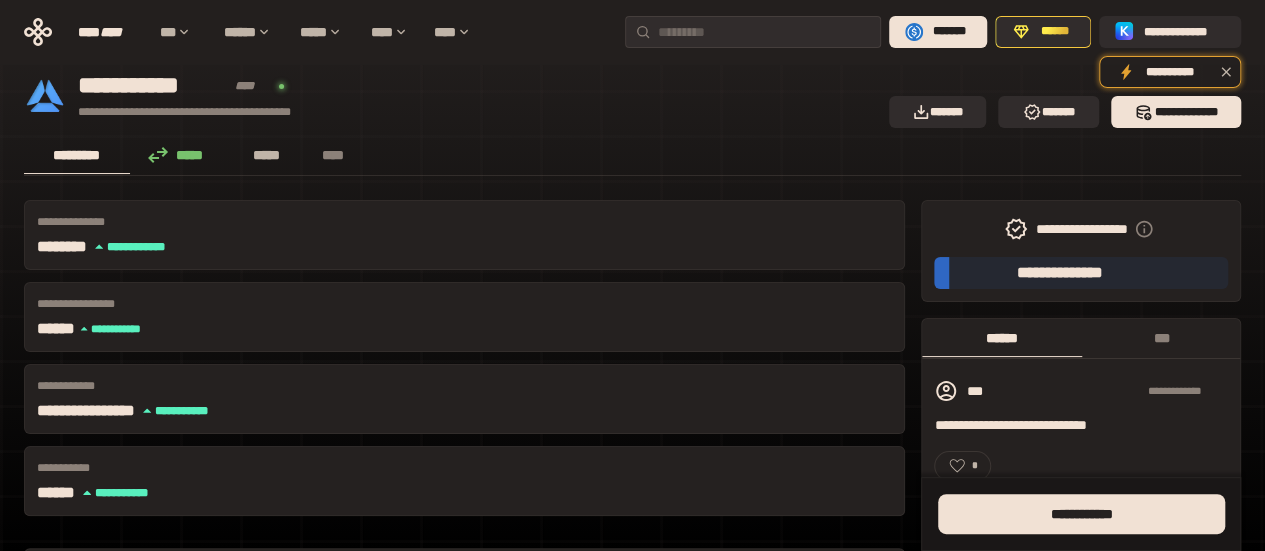 click on "*****" at bounding box center (267, 155) 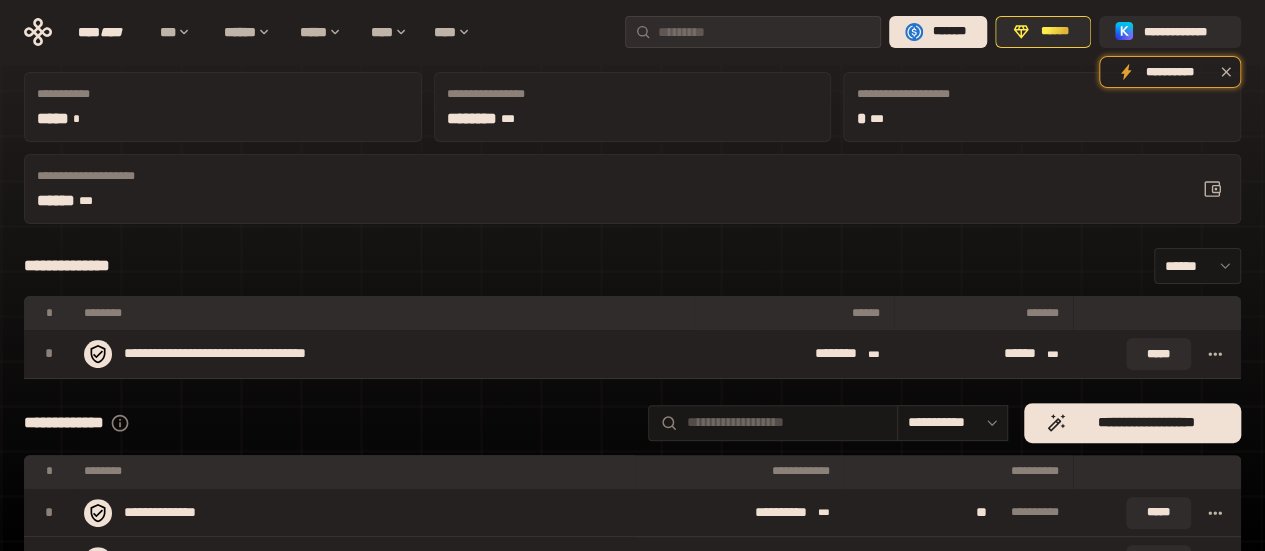 scroll, scrollTop: 152, scrollLeft: 0, axis: vertical 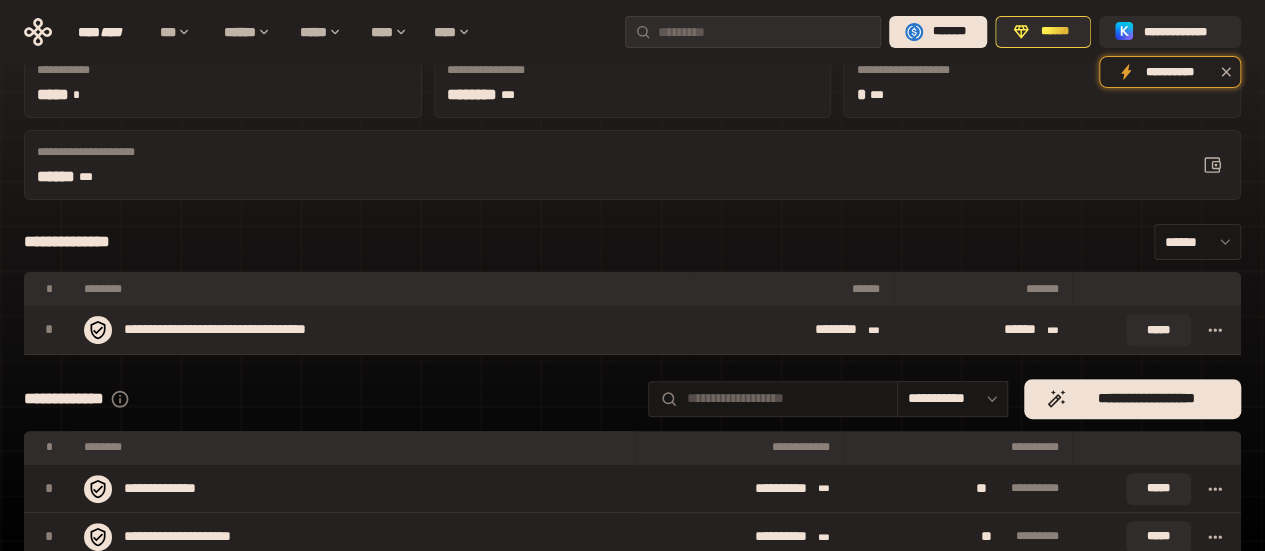 click at bounding box center (1215, 330) 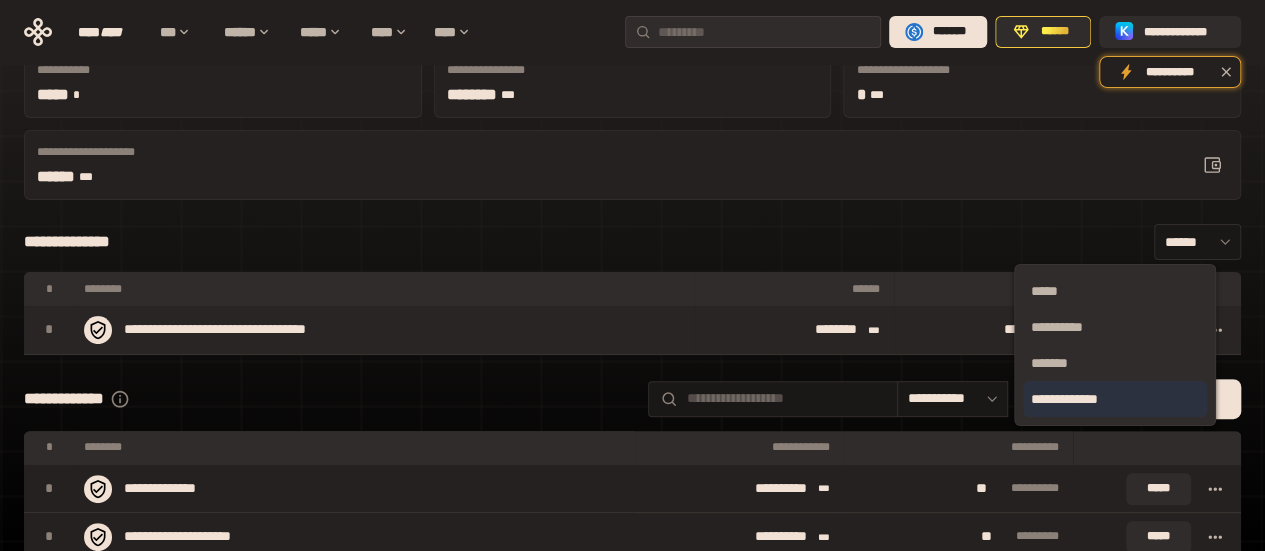 click on "**********" at bounding box center [1115, 399] 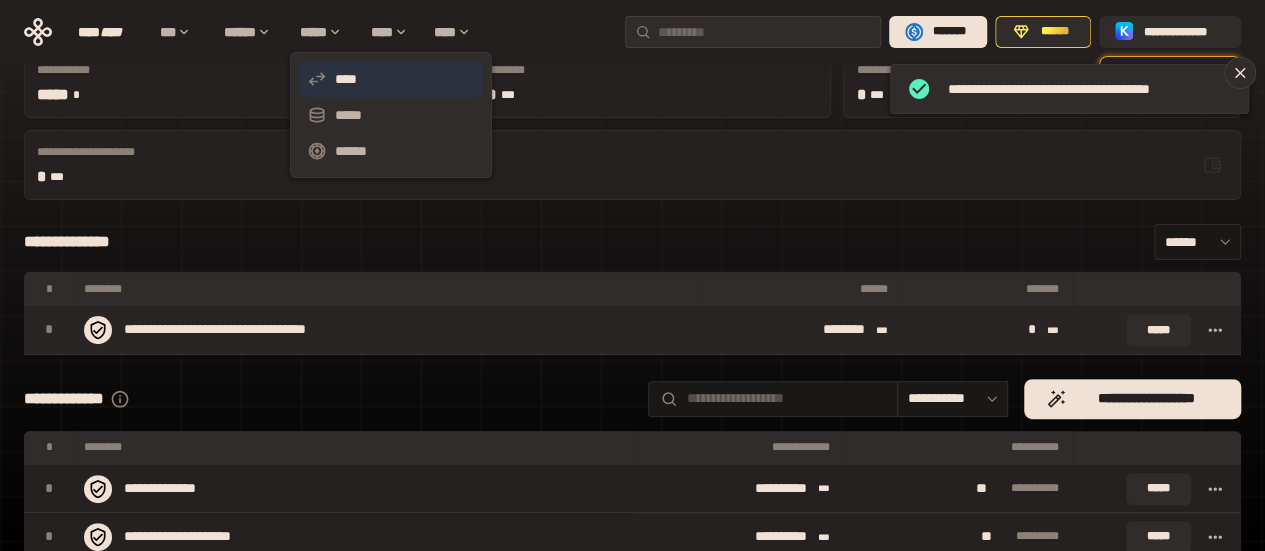 click on "****" at bounding box center [391, 79] 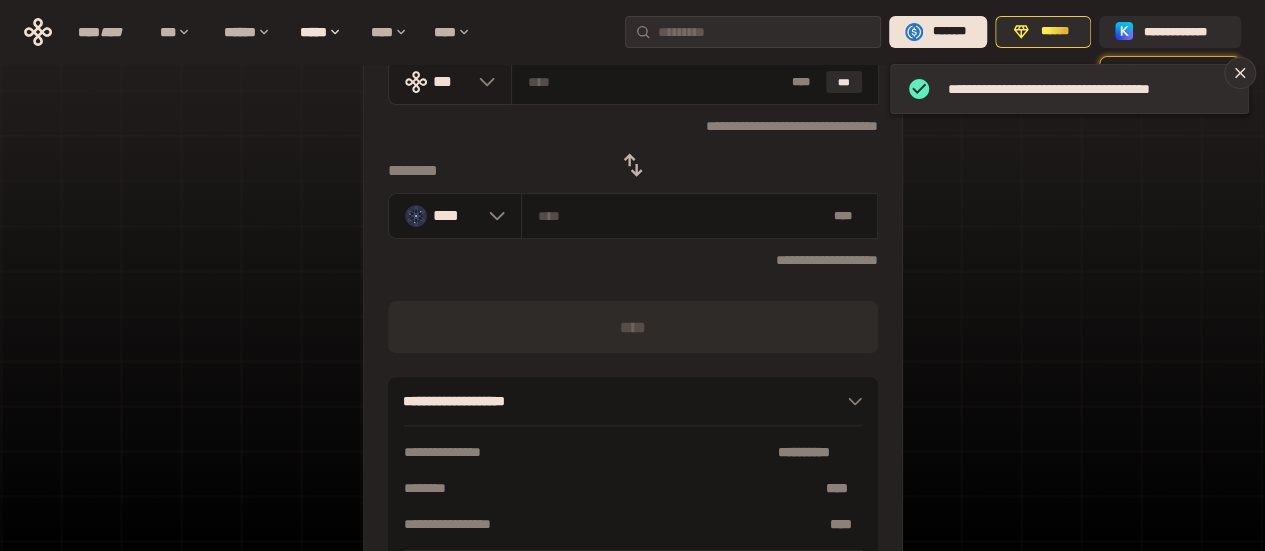 click 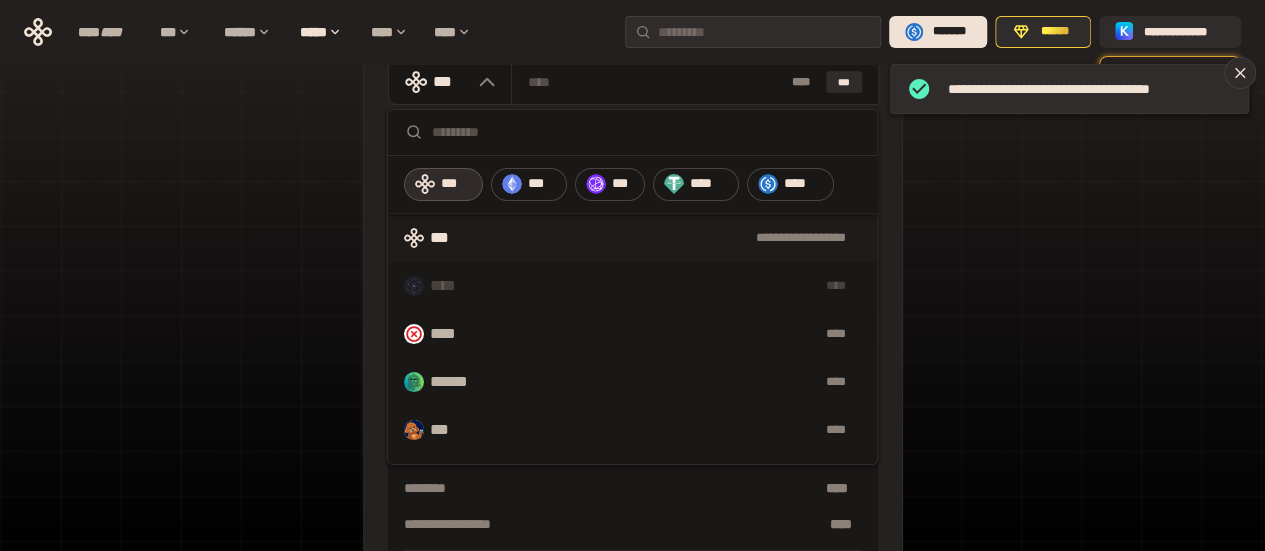 drag, startPoint x: 513, startPoint y: 144, endPoint x: 526, endPoint y: 132, distance: 17.691807 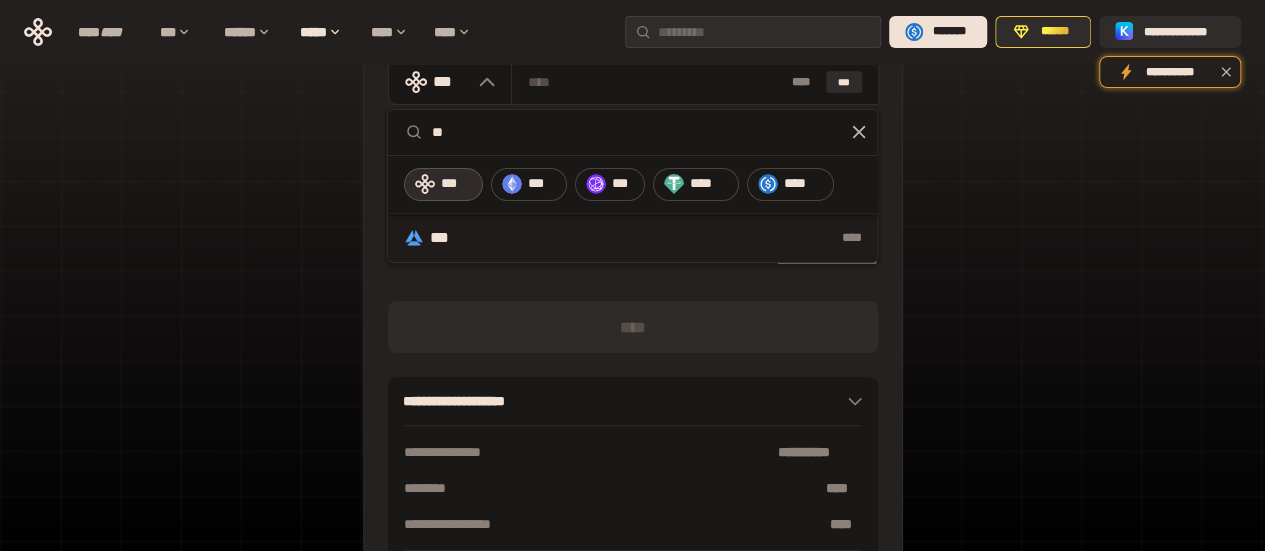 type on "**" 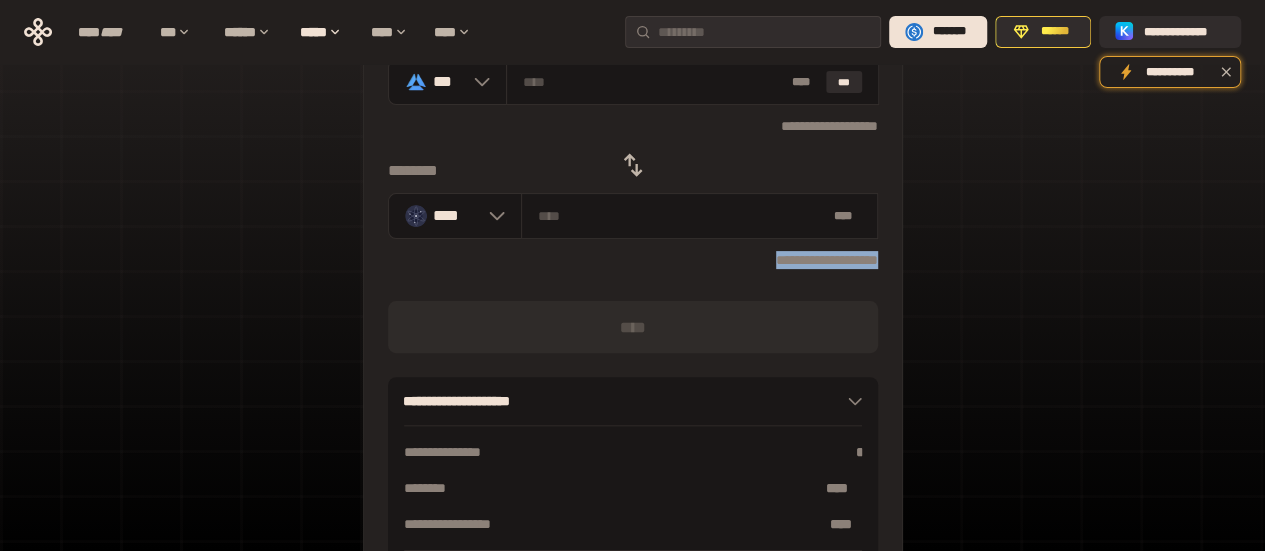 drag, startPoint x: 519, startPoint y: 247, endPoint x: 945, endPoint y: 265, distance: 426.38013 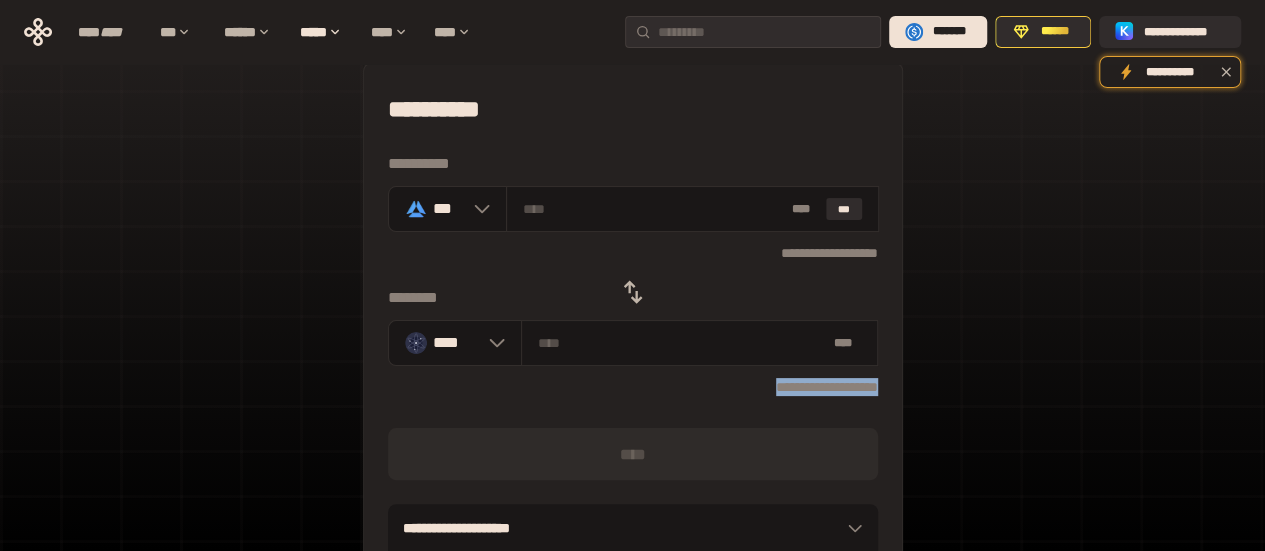 scroll, scrollTop: 15, scrollLeft: 0, axis: vertical 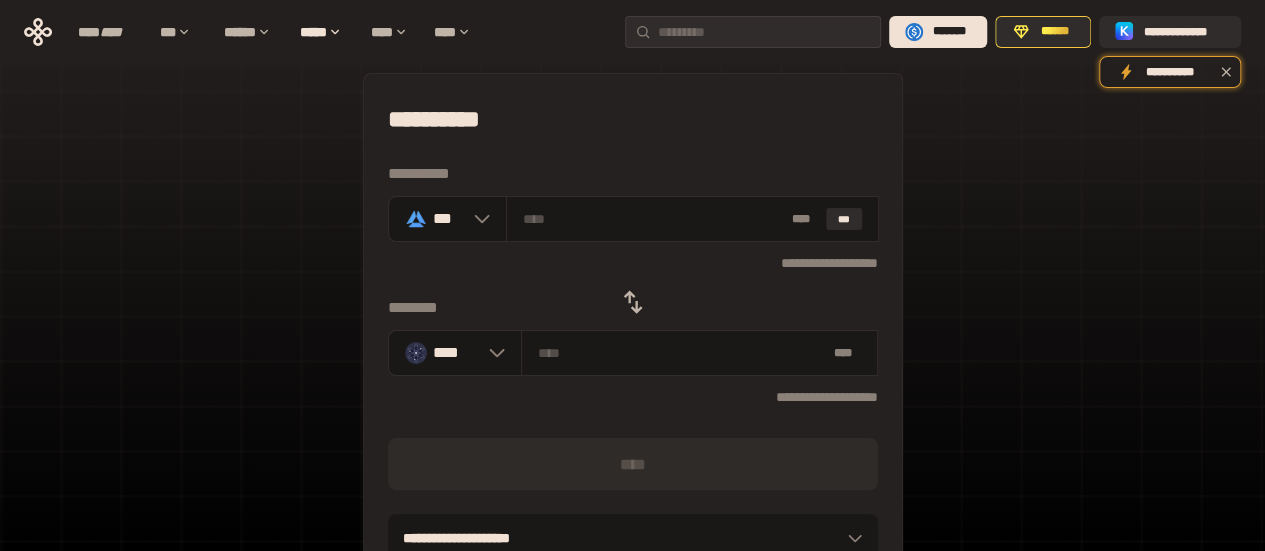 click on "**********" at bounding box center (633, 419) 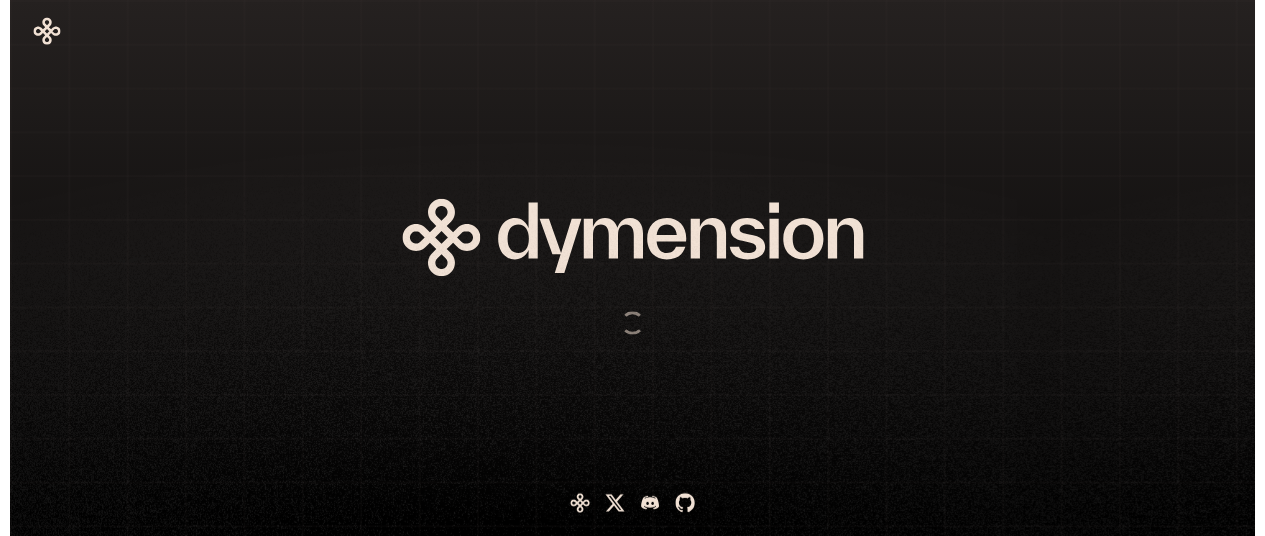 scroll, scrollTop: 0, scrollLeft: 0, axis: both 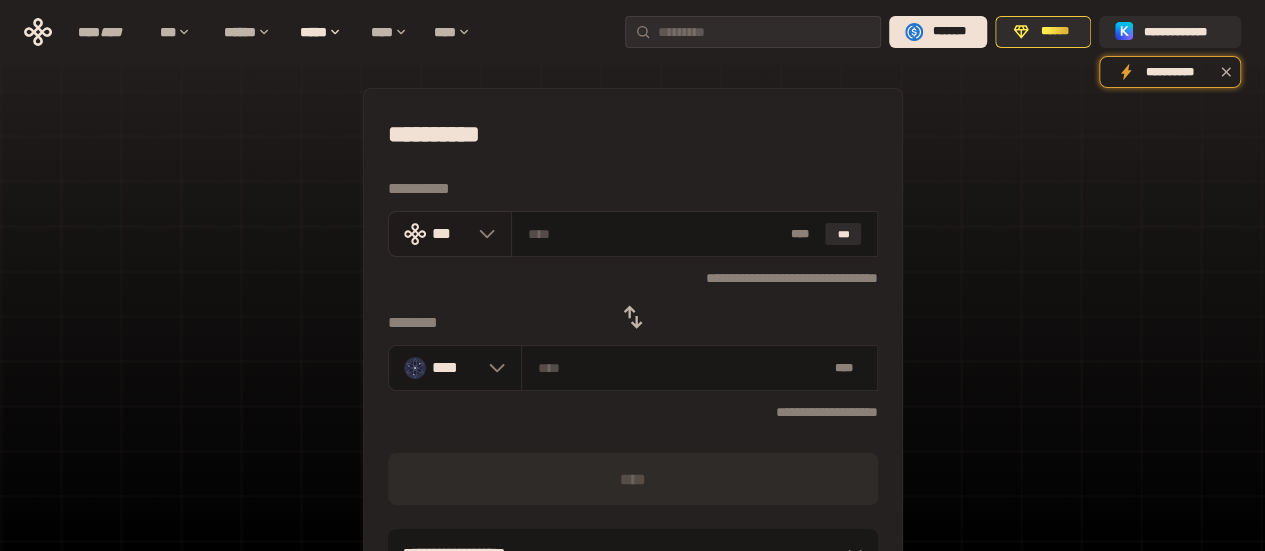 click 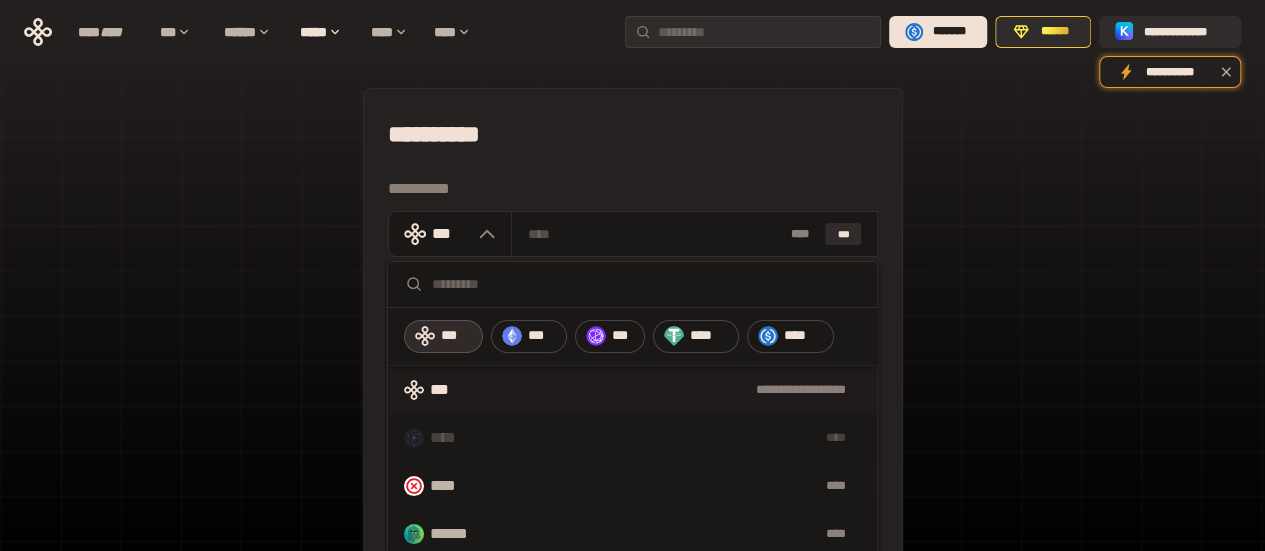 click at bounding box center (646, 284) 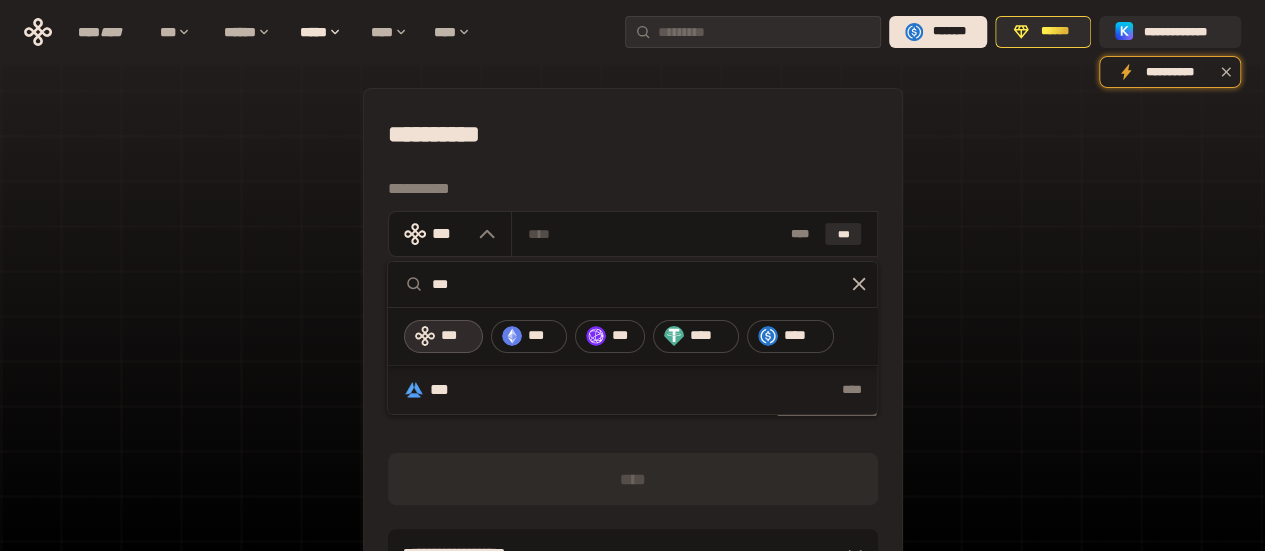 type on "***" 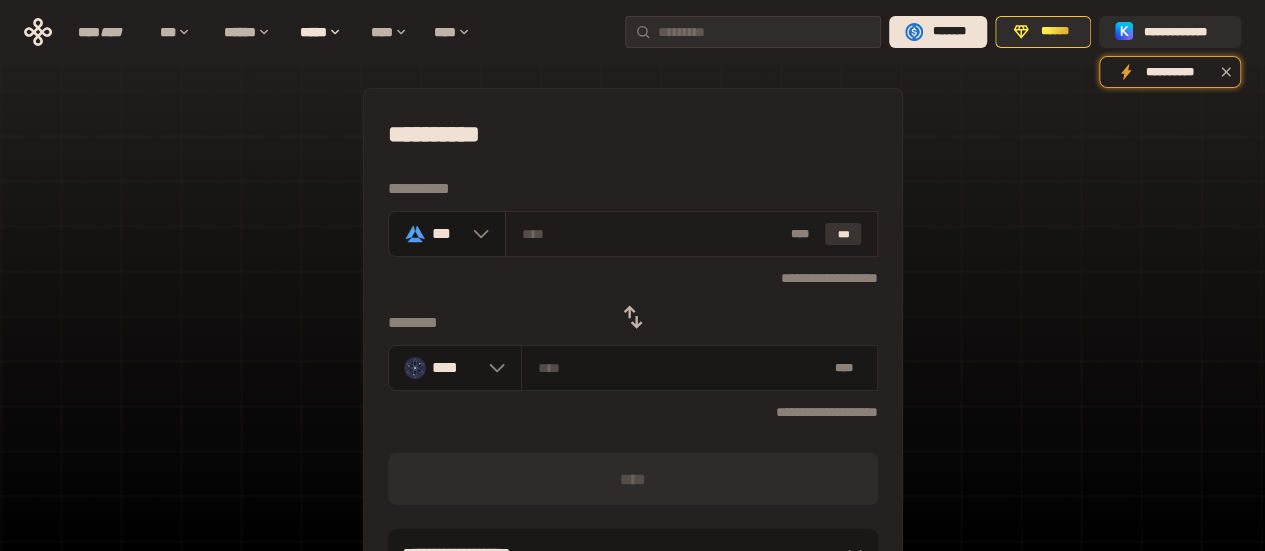 click on "***" at bounding box center (843, 234) 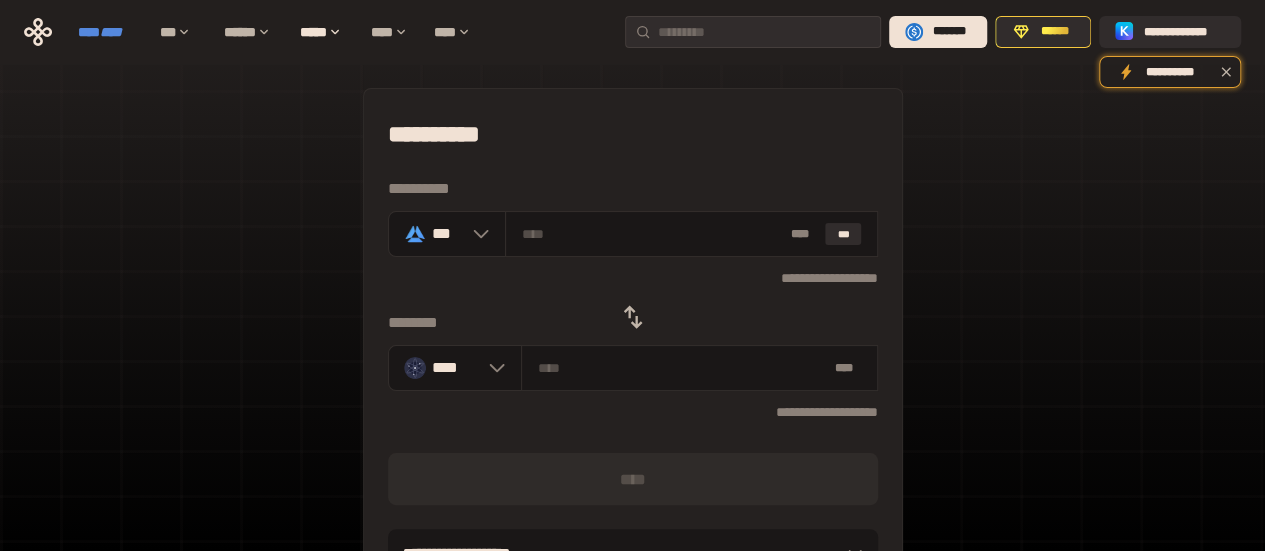 click on "****" at bounding box center (111, 32) 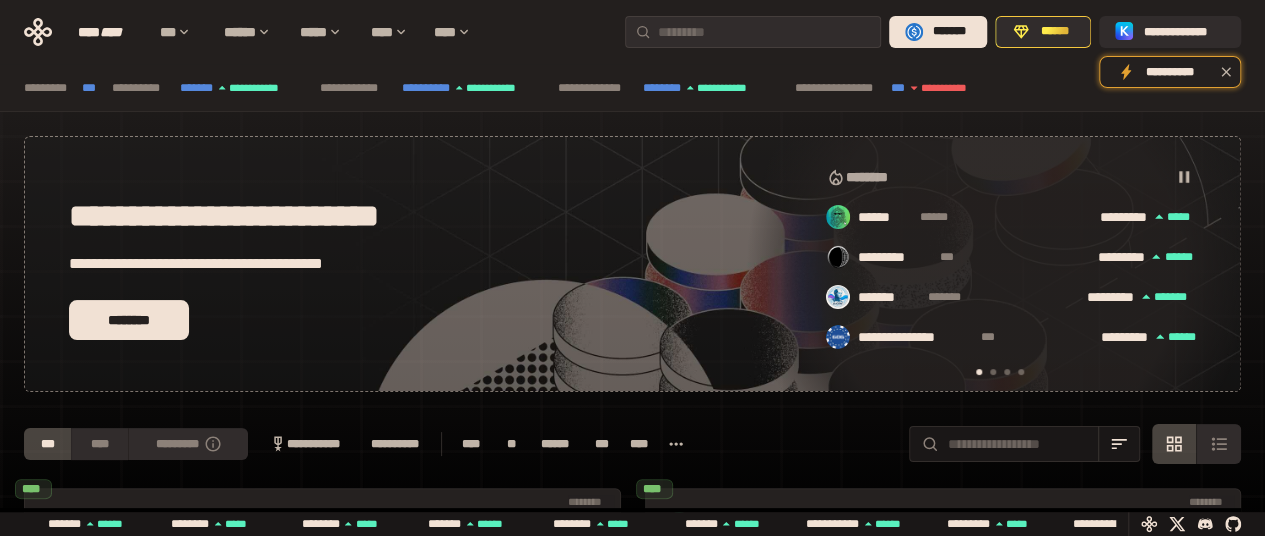 scroll, scrollTop: 0, scrollLeft: 16, axis: horizontal 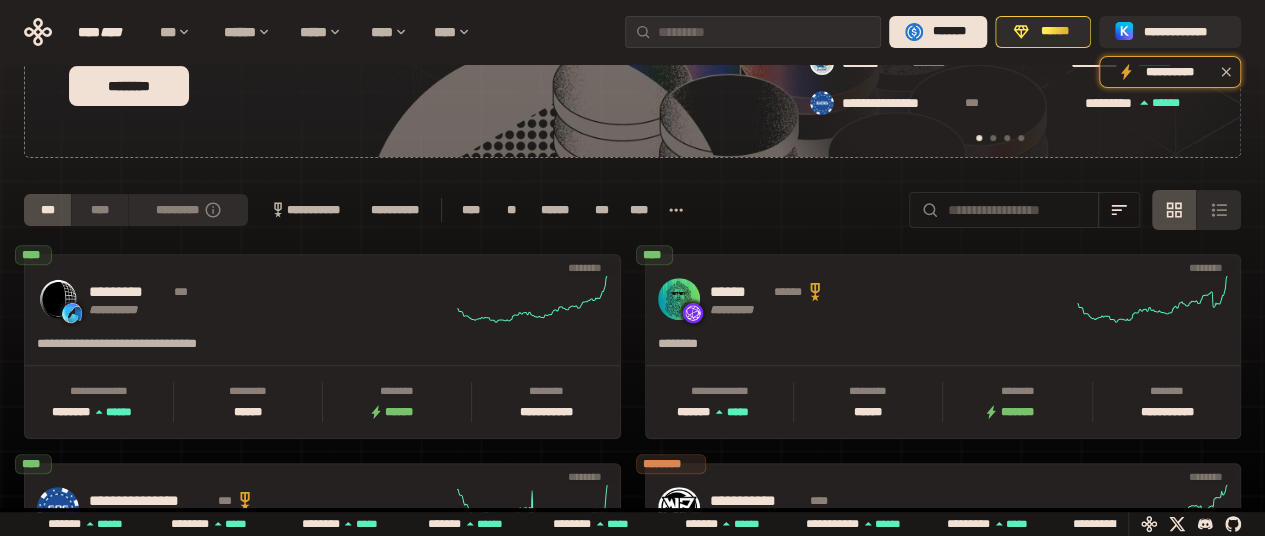 click 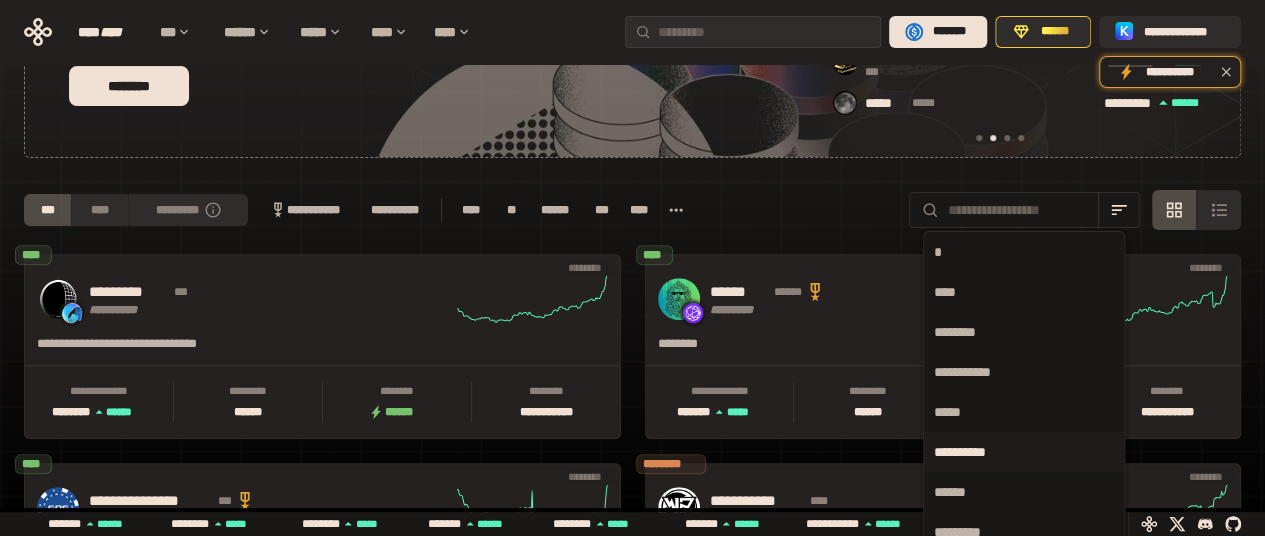 scroll, scrollTop: 0, scrollLeft: 436, axis: horizontal 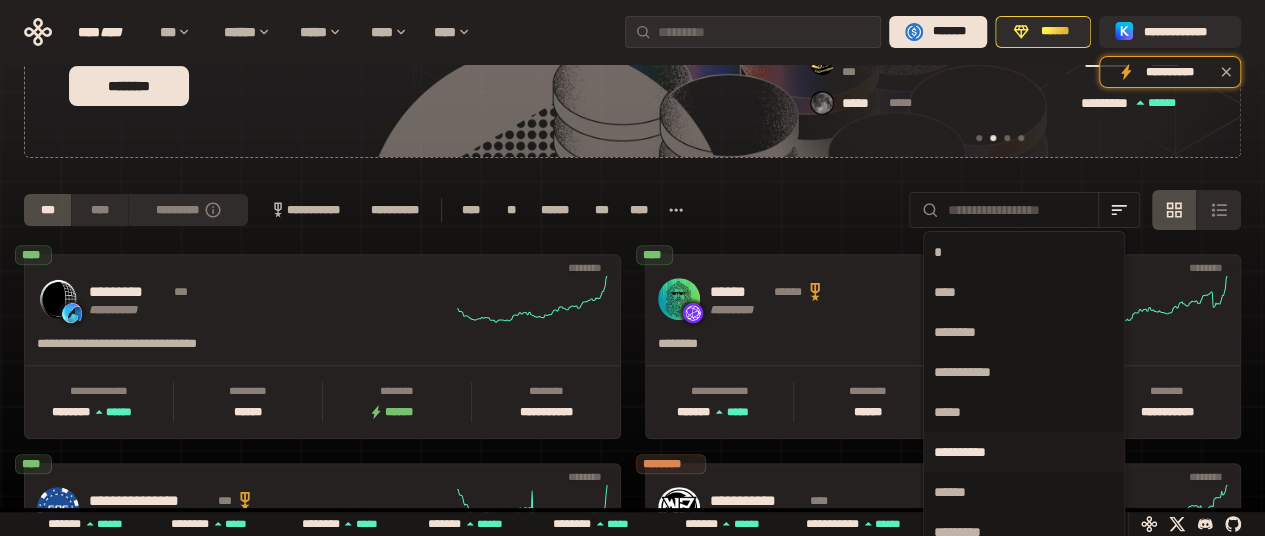 click on "**********" at bounding box center [1024, 452] 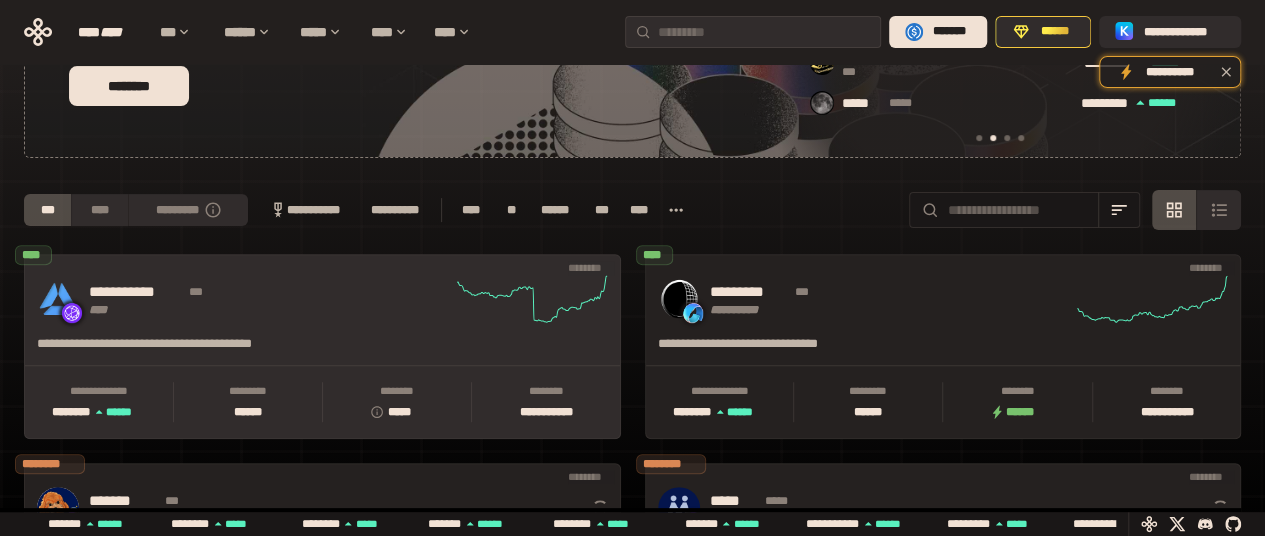 click 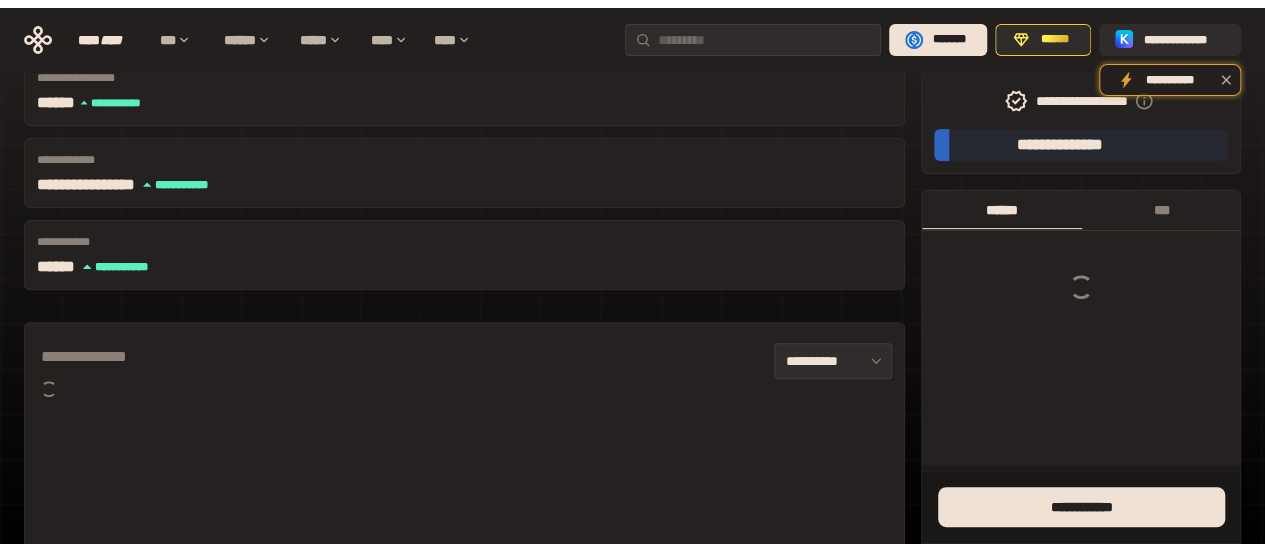 scroll, scrollTop: 0, scrollLeft: 0, axis: both 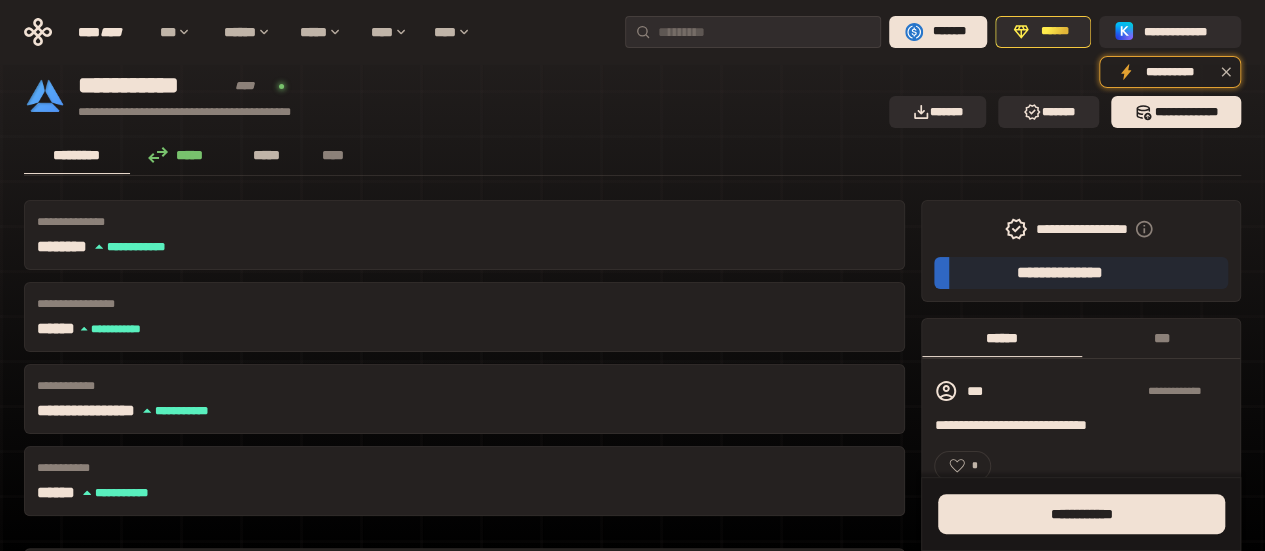 click on "*****" at bounding box center [267, 155] 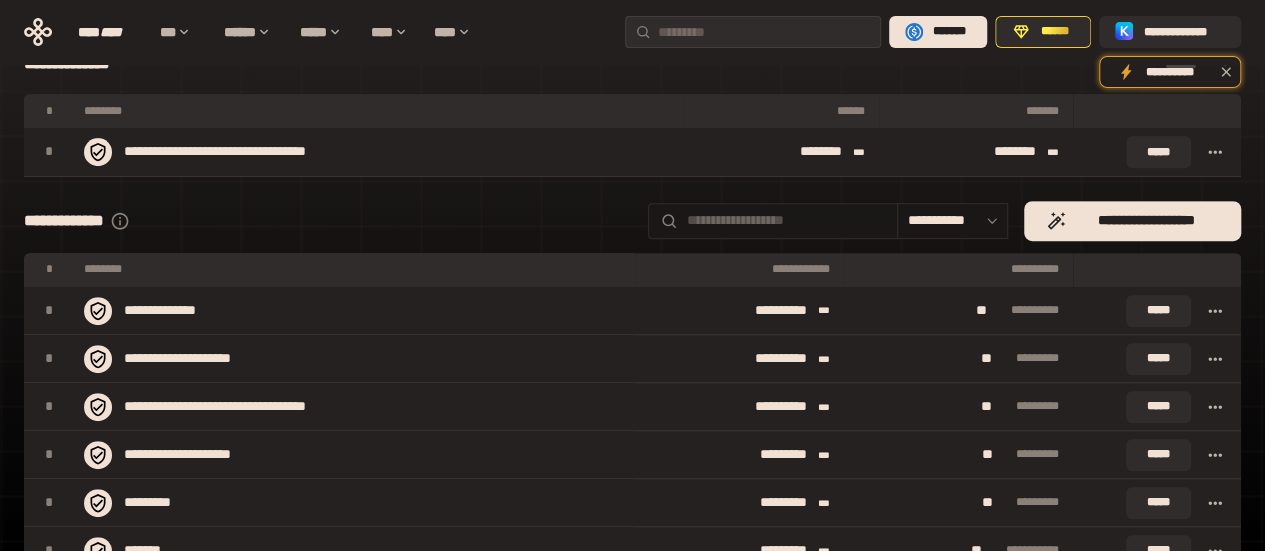 scroll, scrollTop: 333, scrollLeft: 0, axis: vertical 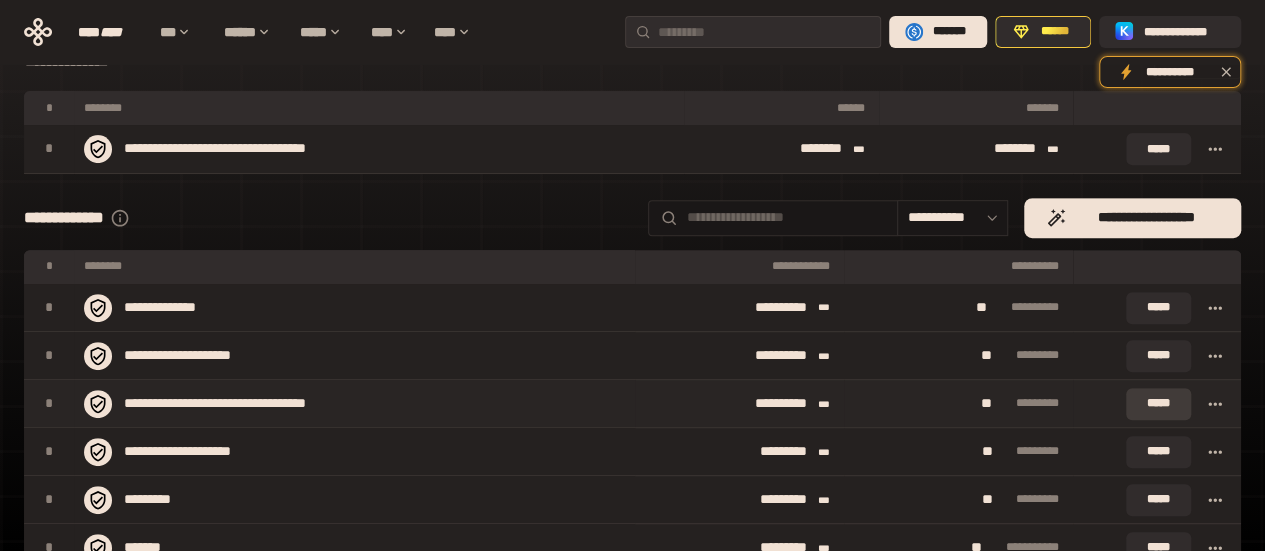 click on "*****" at bounding box center [1158, 404] 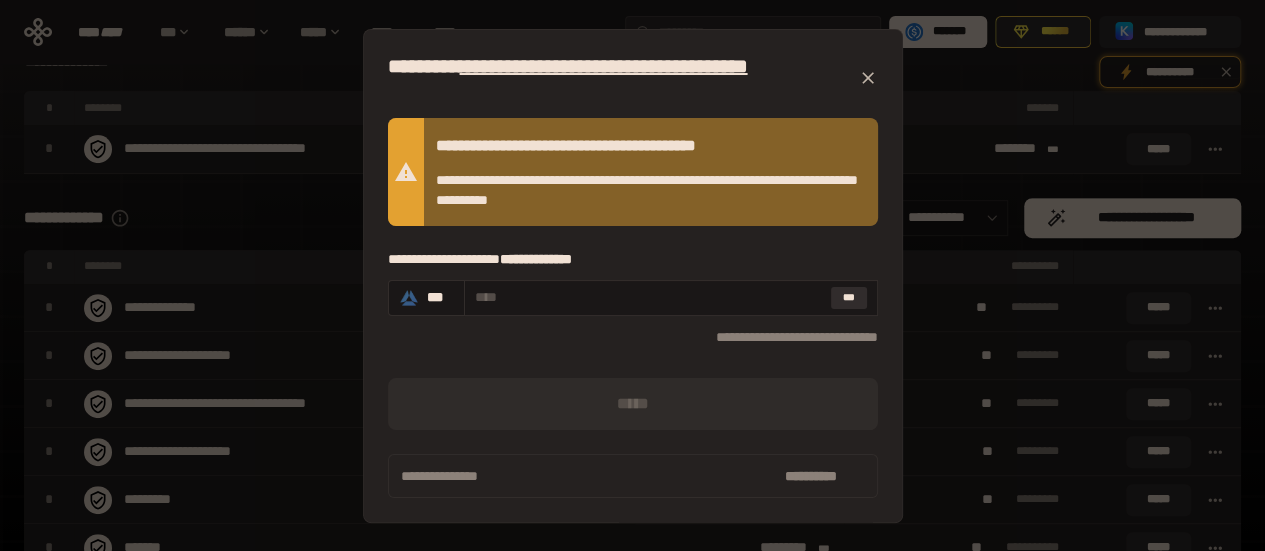 click at bounding box center [868, 78] 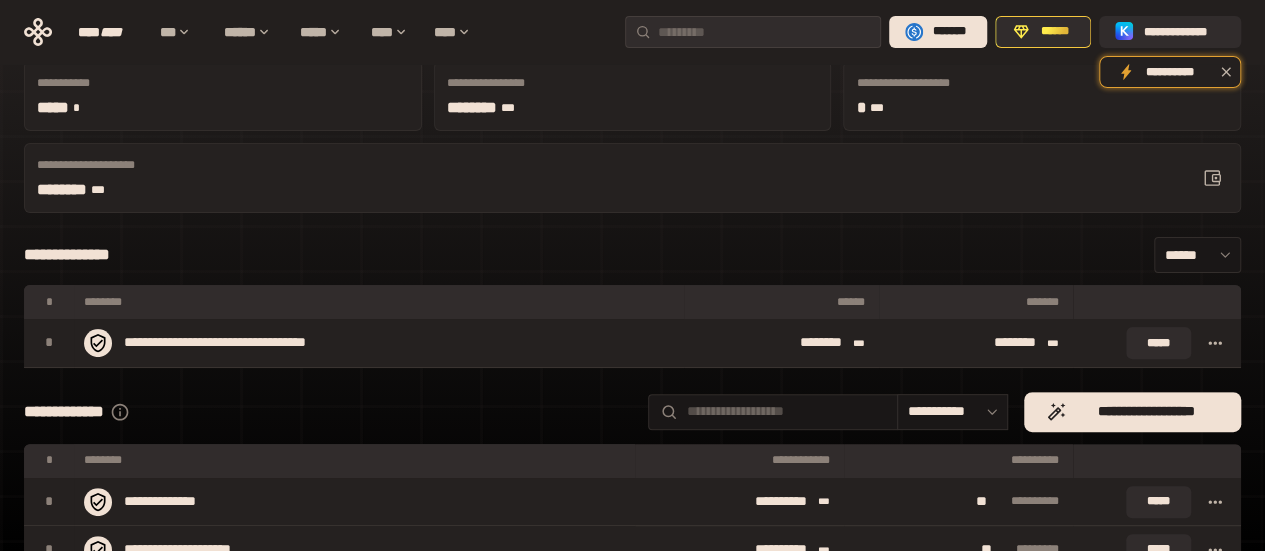 scroll, scrollTop: 0, scrollLeft: 0, axis: both 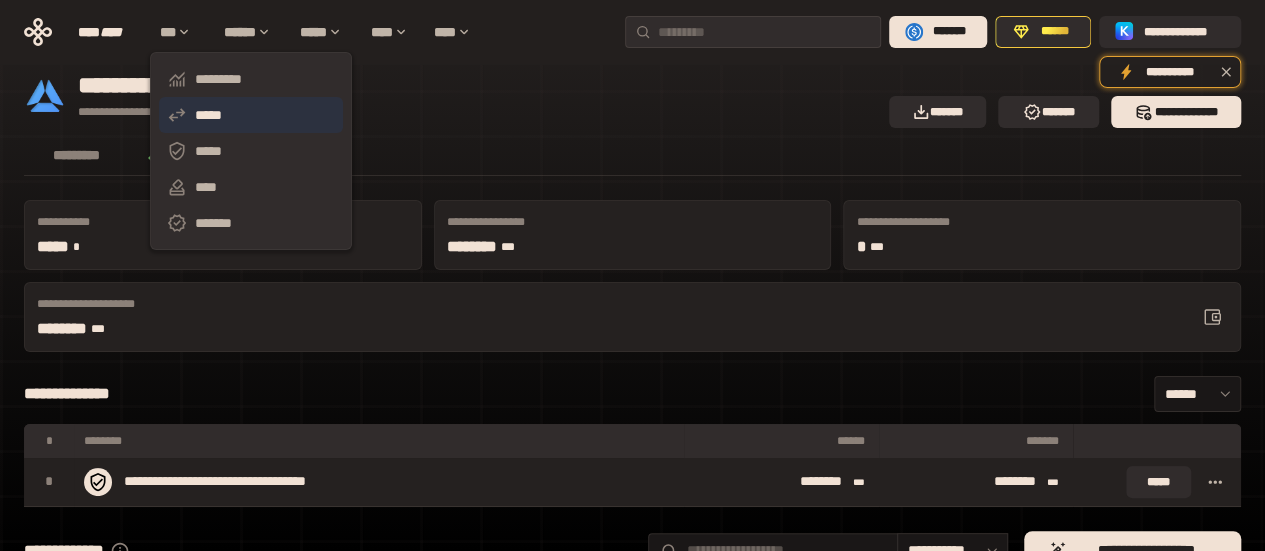 click on "*****" at bounding box center (251, 115) 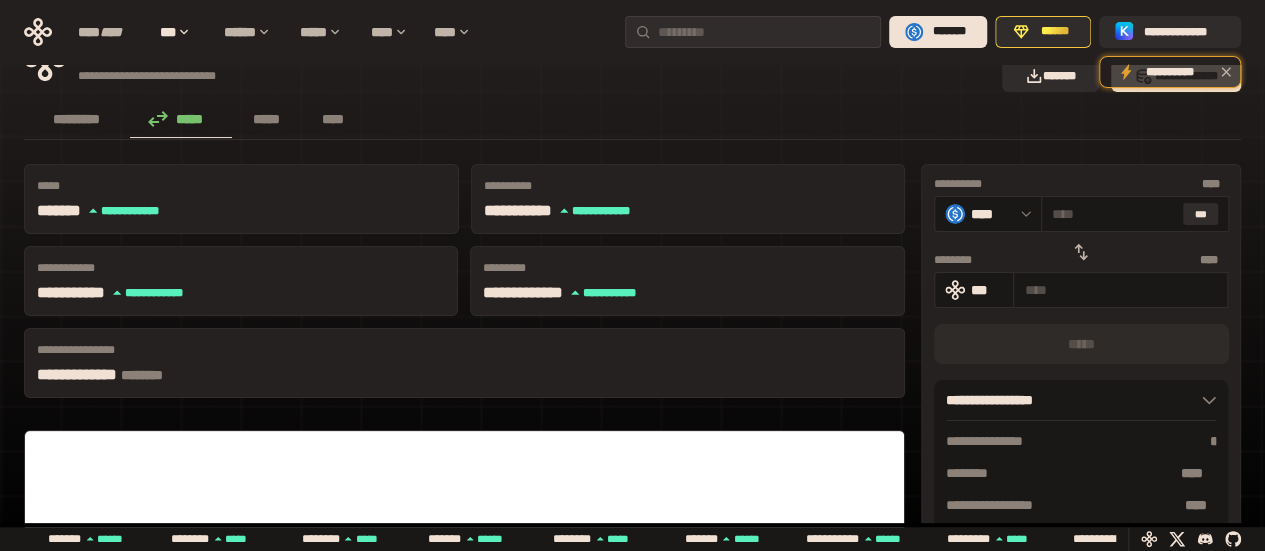 scroll, scrollTop: 0, scrollLeft: 0, axis: both 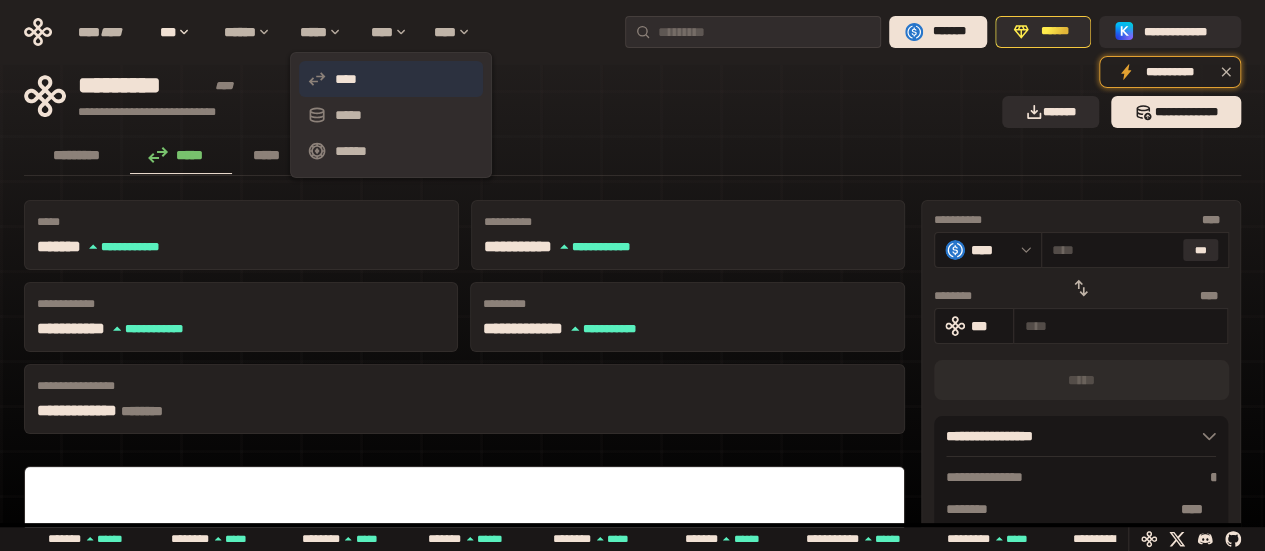 click on "****" at bounding box center (391, 79) 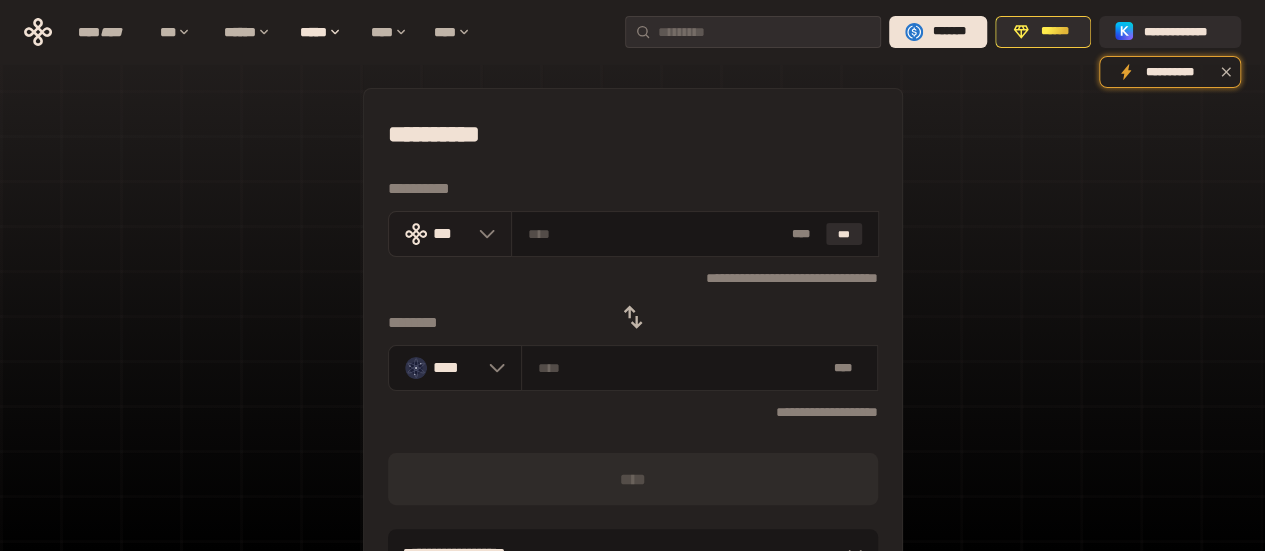 click on "***" at bounding box center (451, 233) 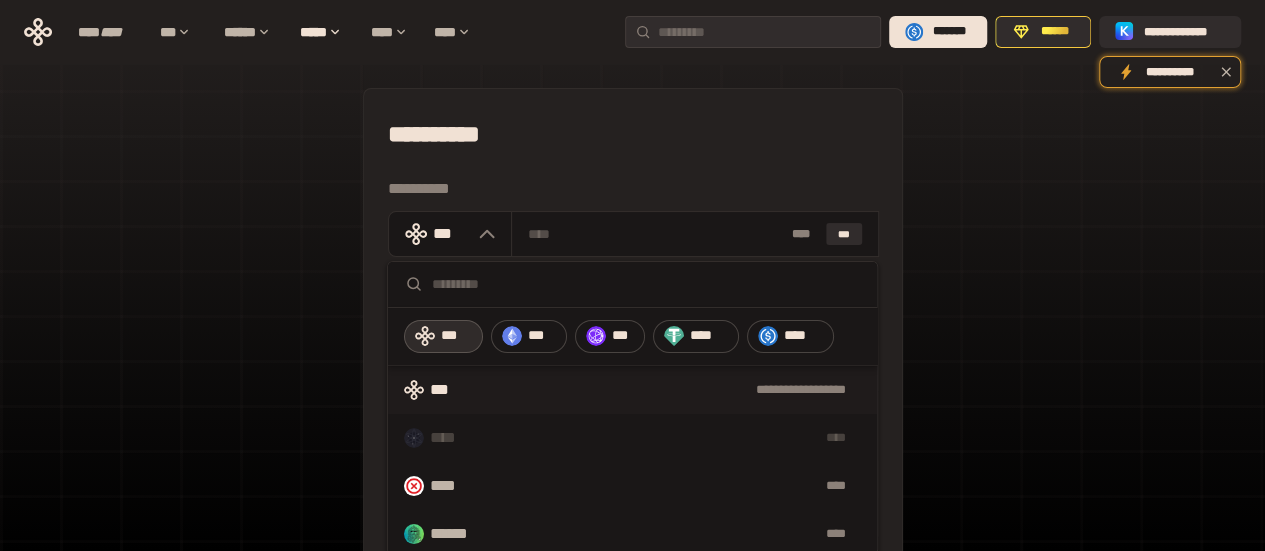 click at bounding box center [646, 284] 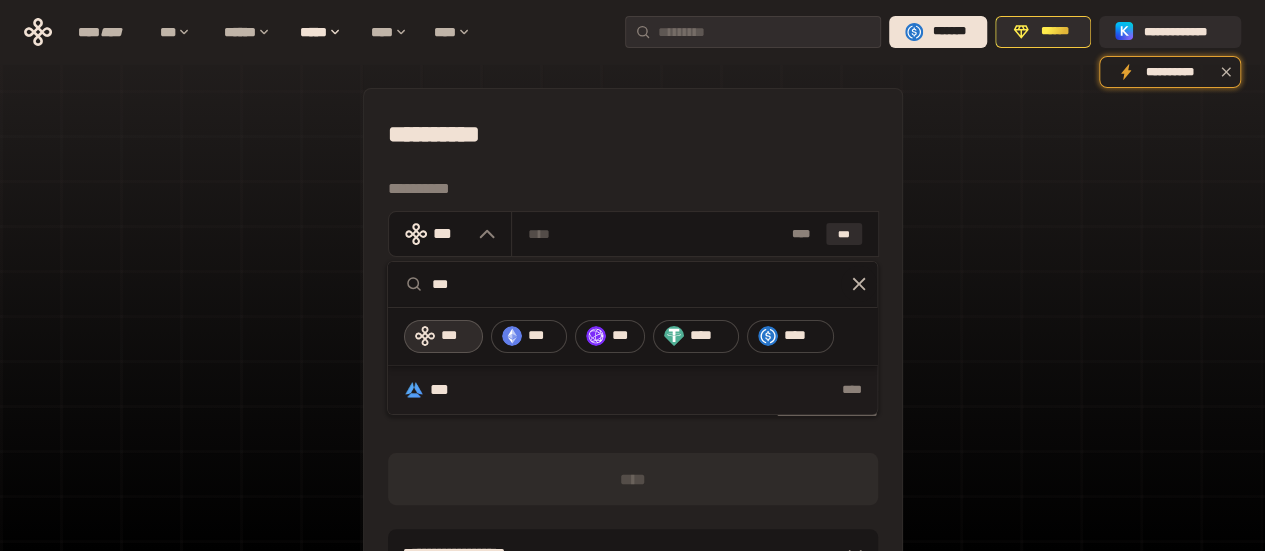 type on "***" 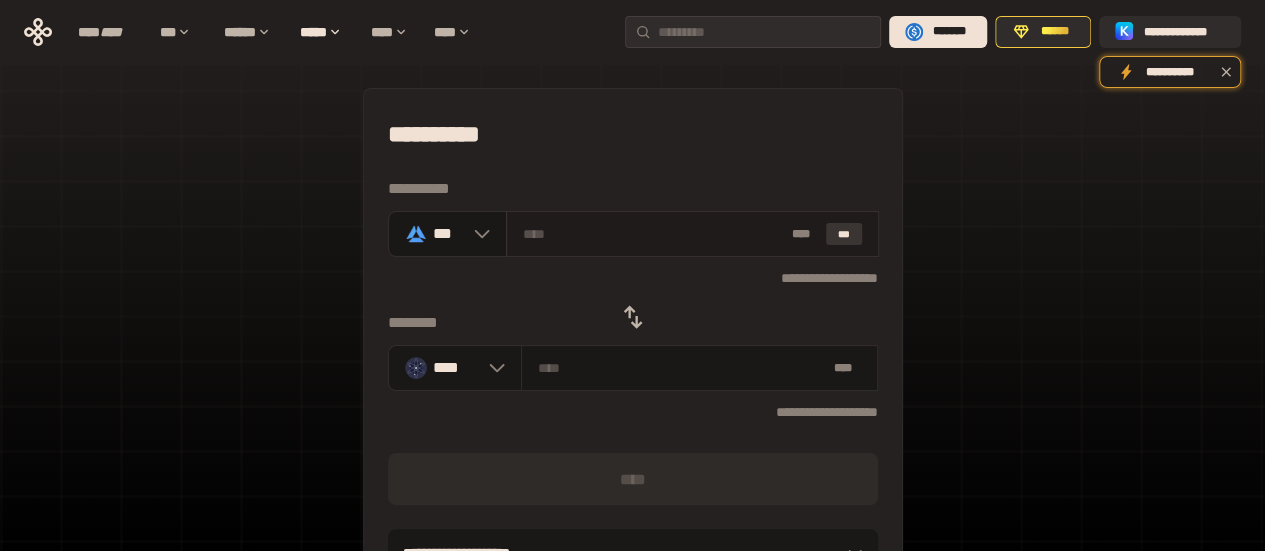 click on "***" at bounding box center (844, 234) 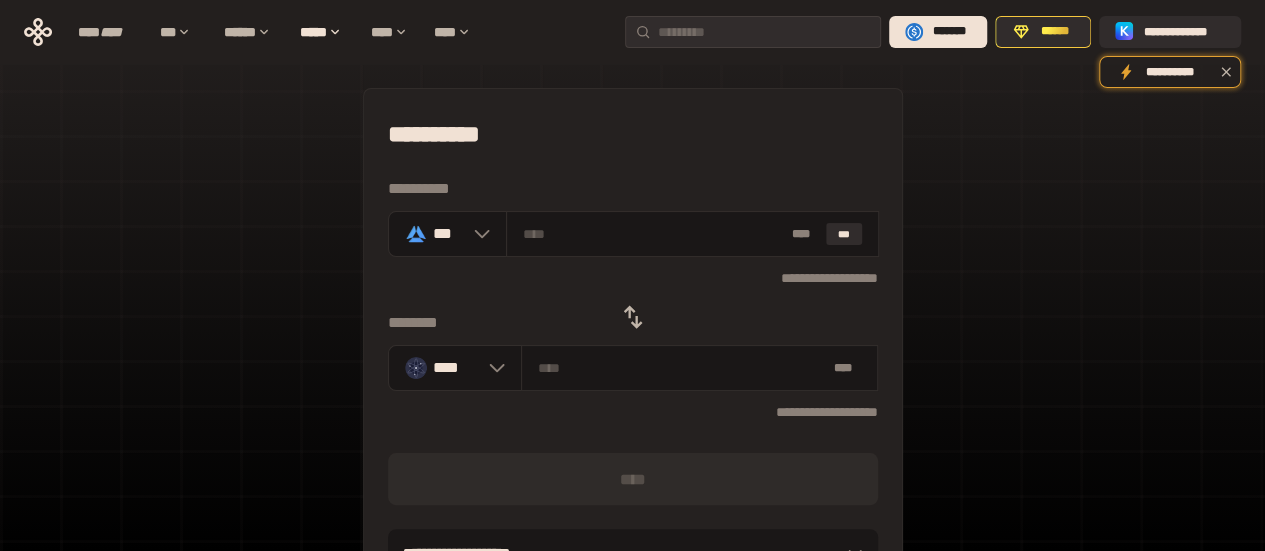 click on "**********" at bounding box center [632, 444] 